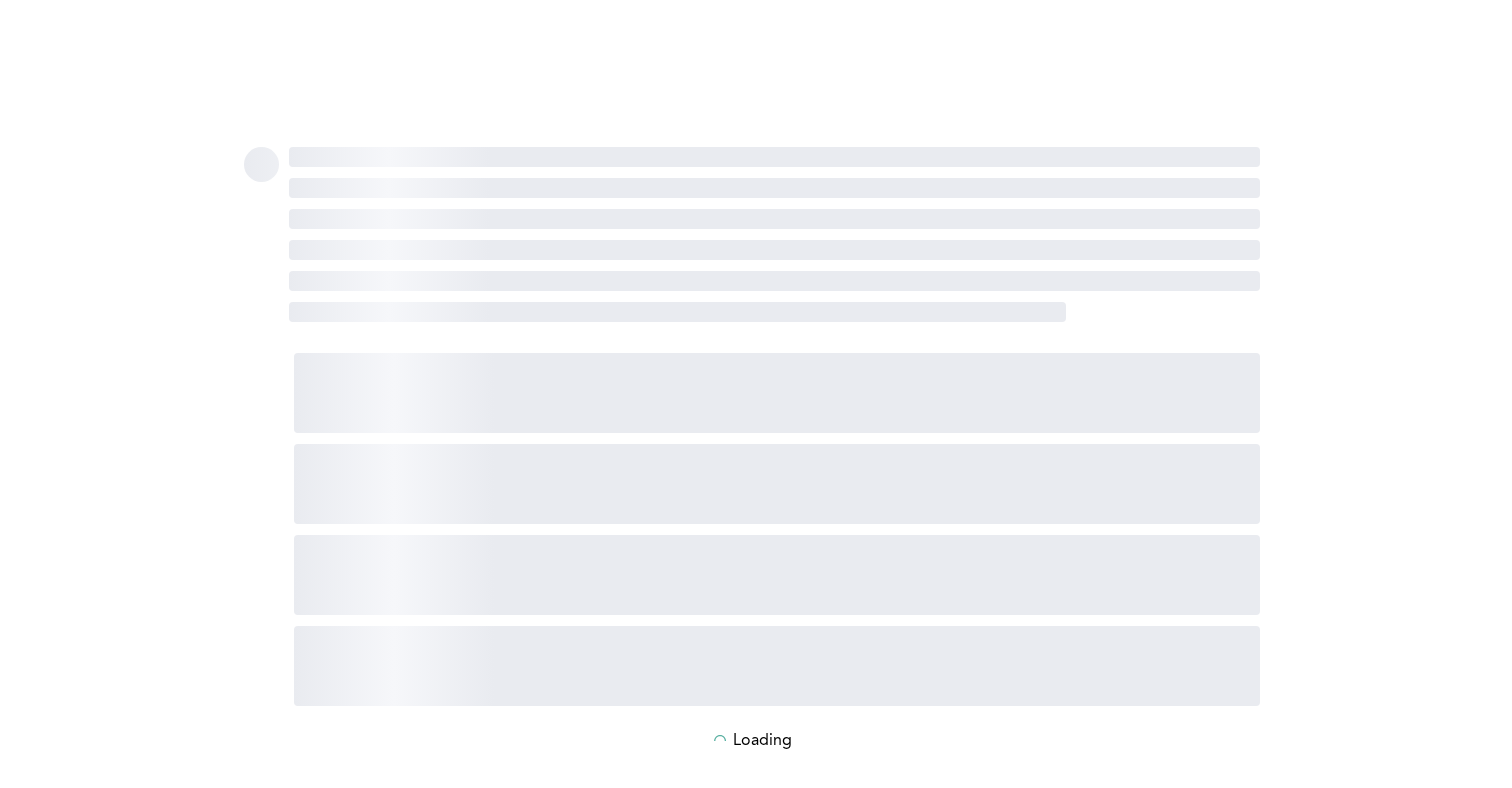 scroll, scrollTop: 0, scrollLeft: 0, axis: both 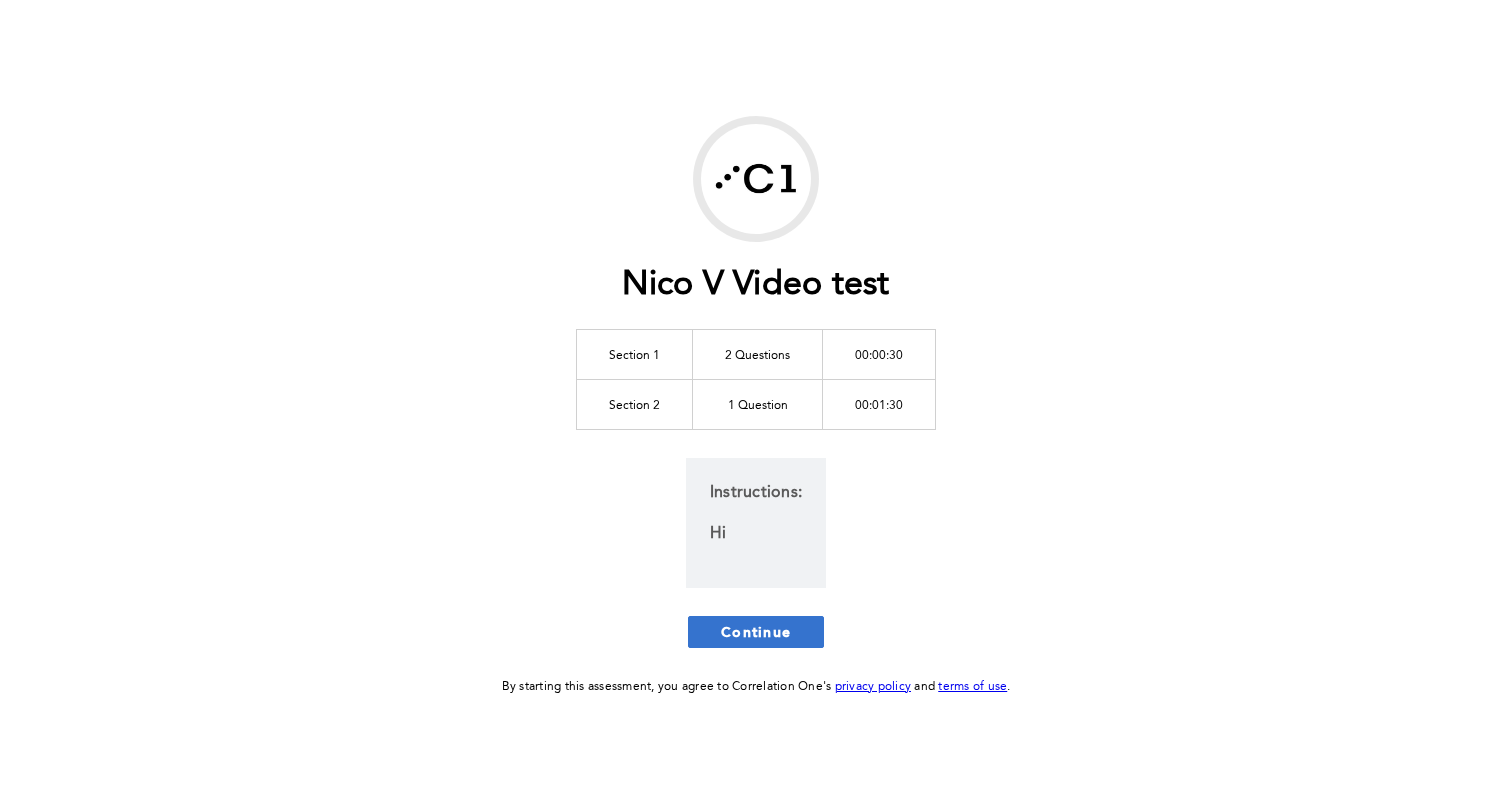 click on "Continue" at bounding box center (756, 631) 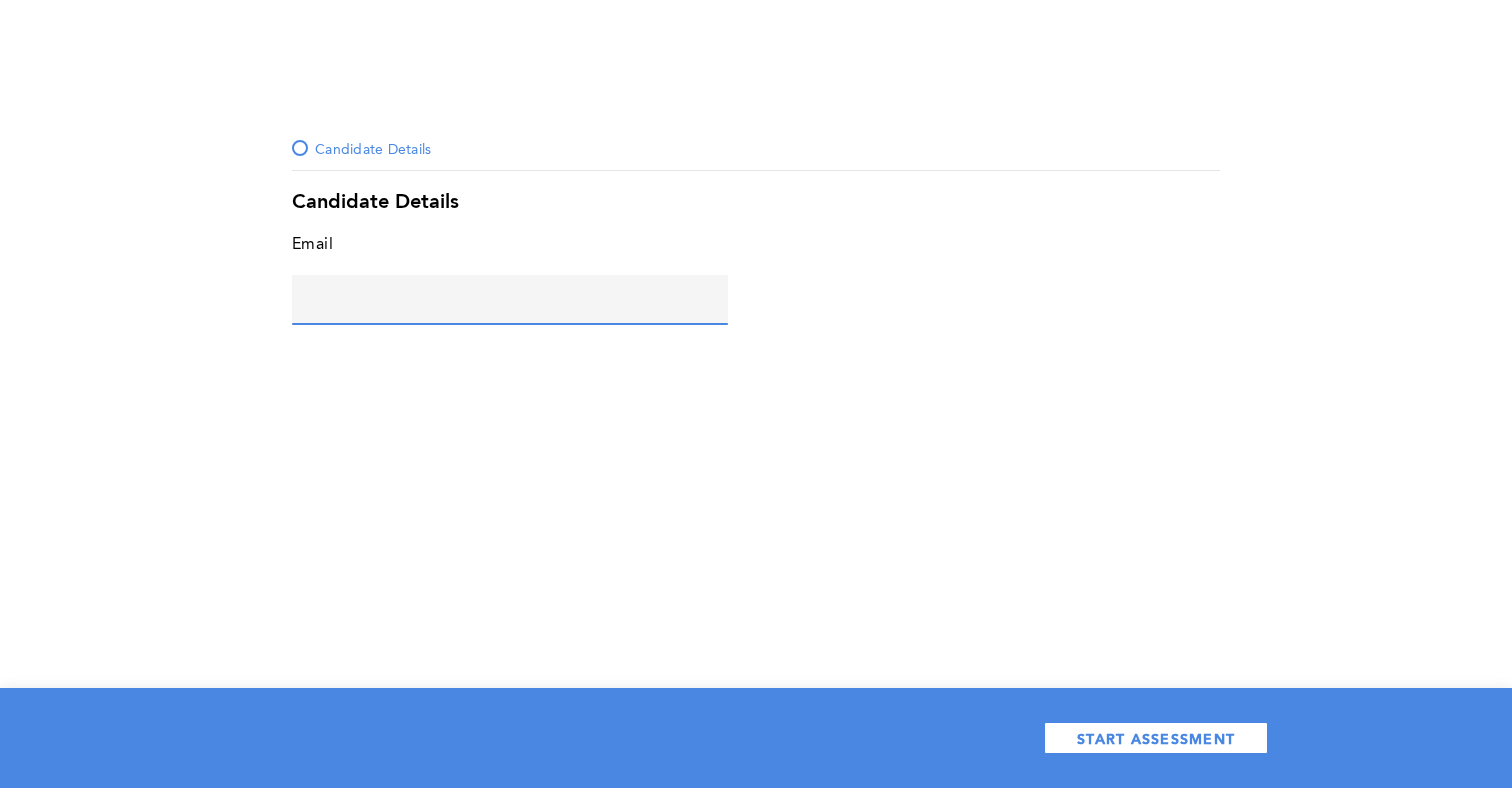 click 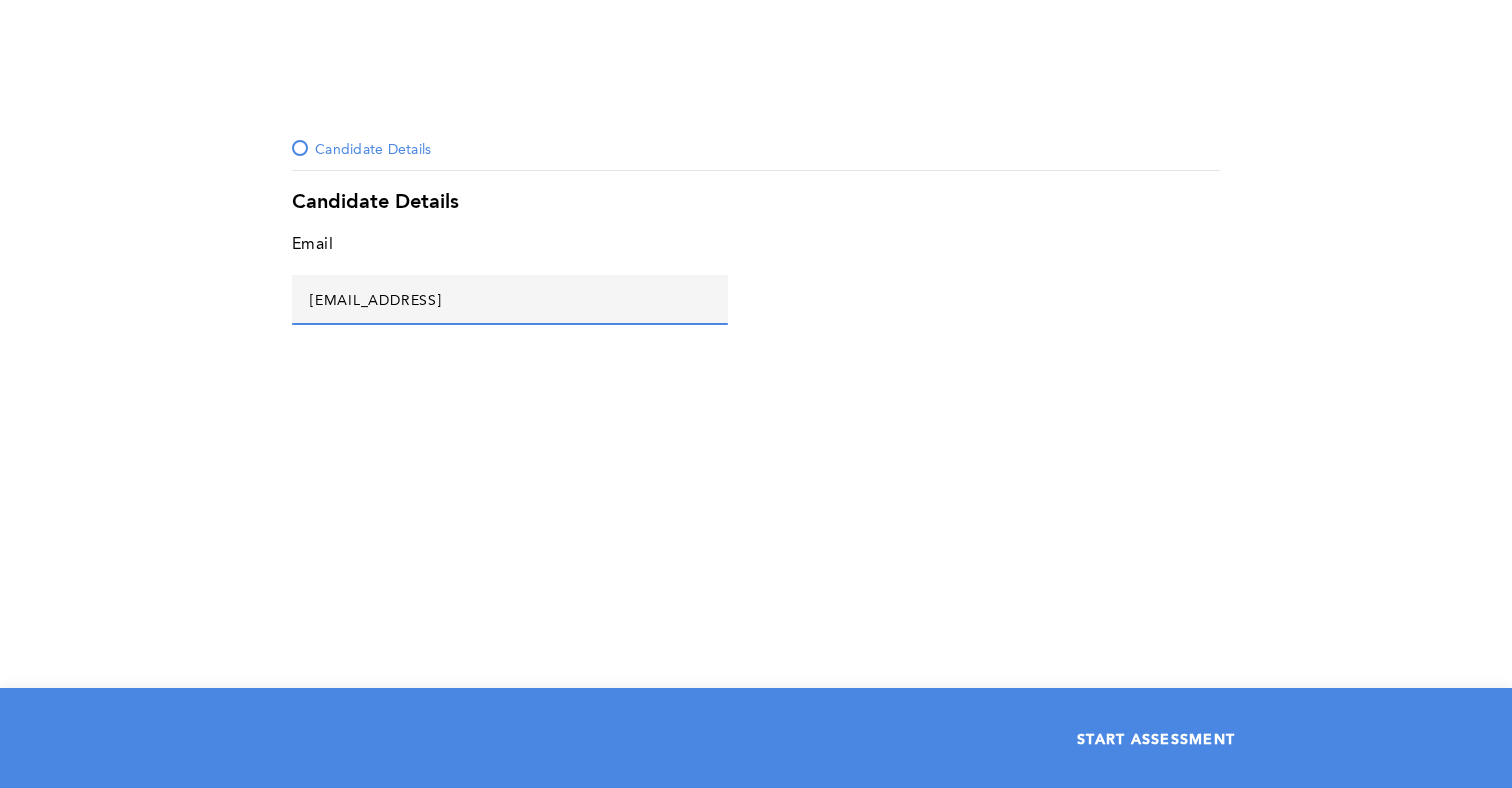 type on "[EMAIL_ADDRESS]" 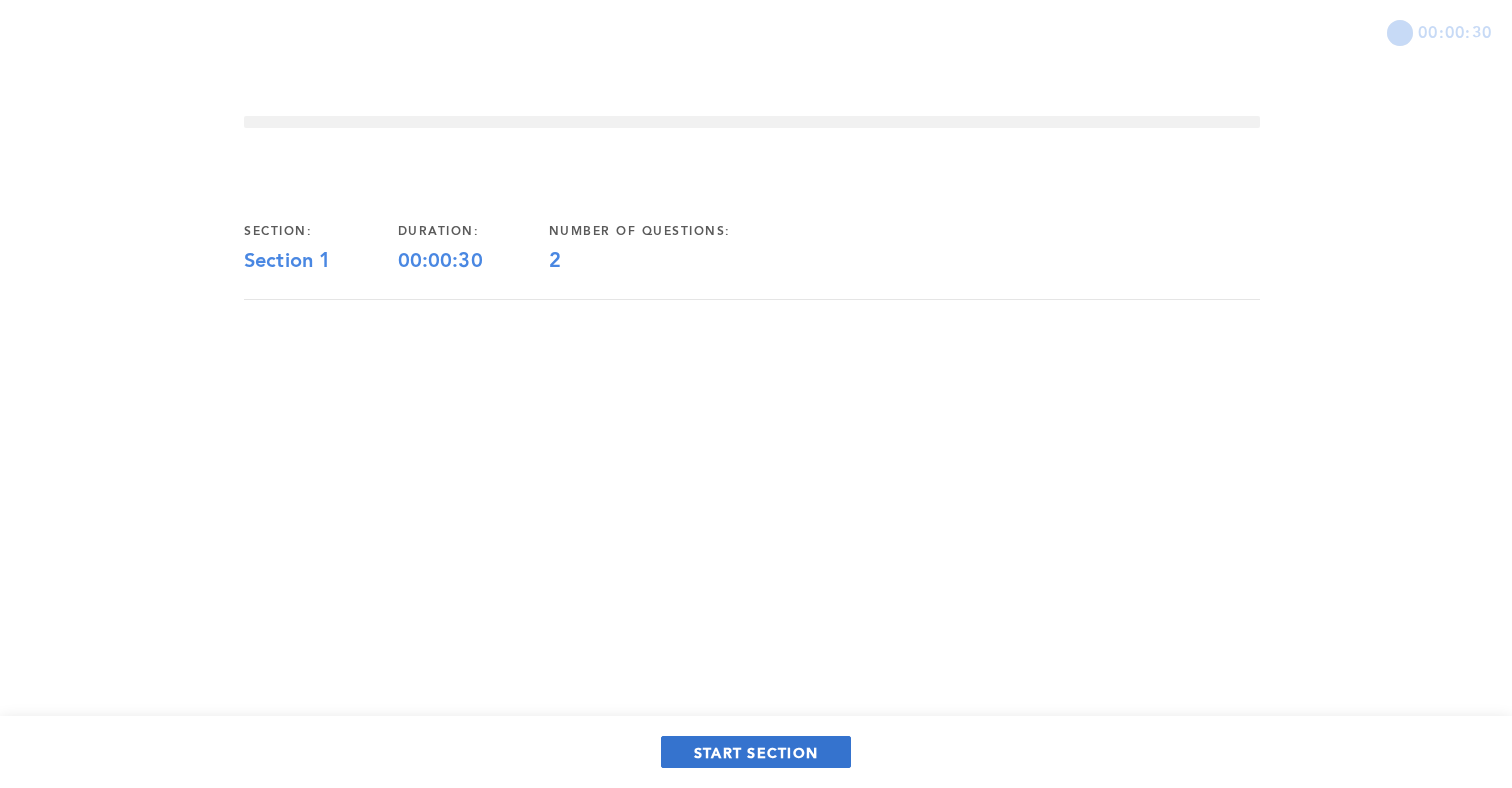 click on "START SECTION" at bounding box center [756, 752] 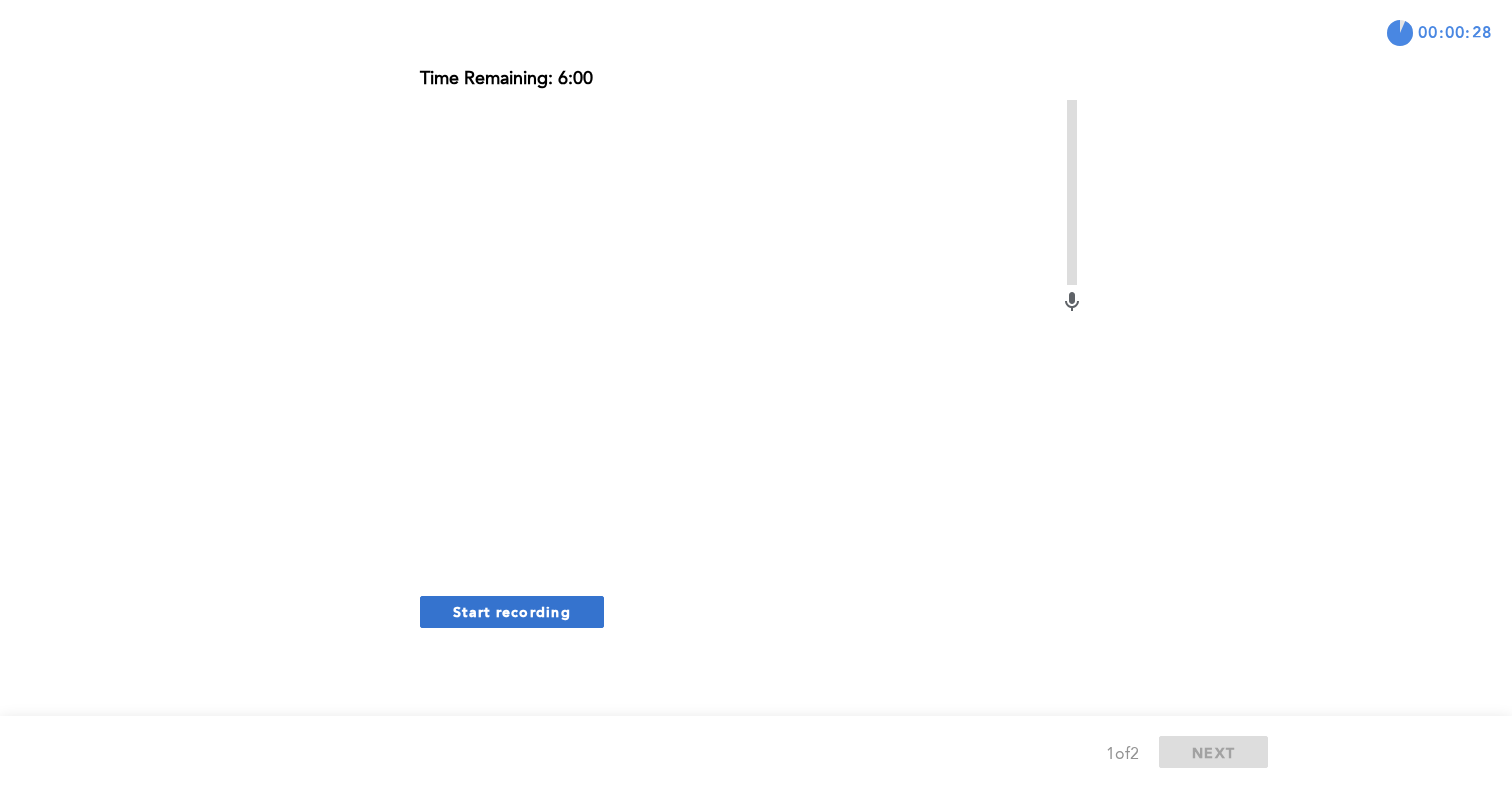 click on "Start recording" at bounding box center (512, 612) 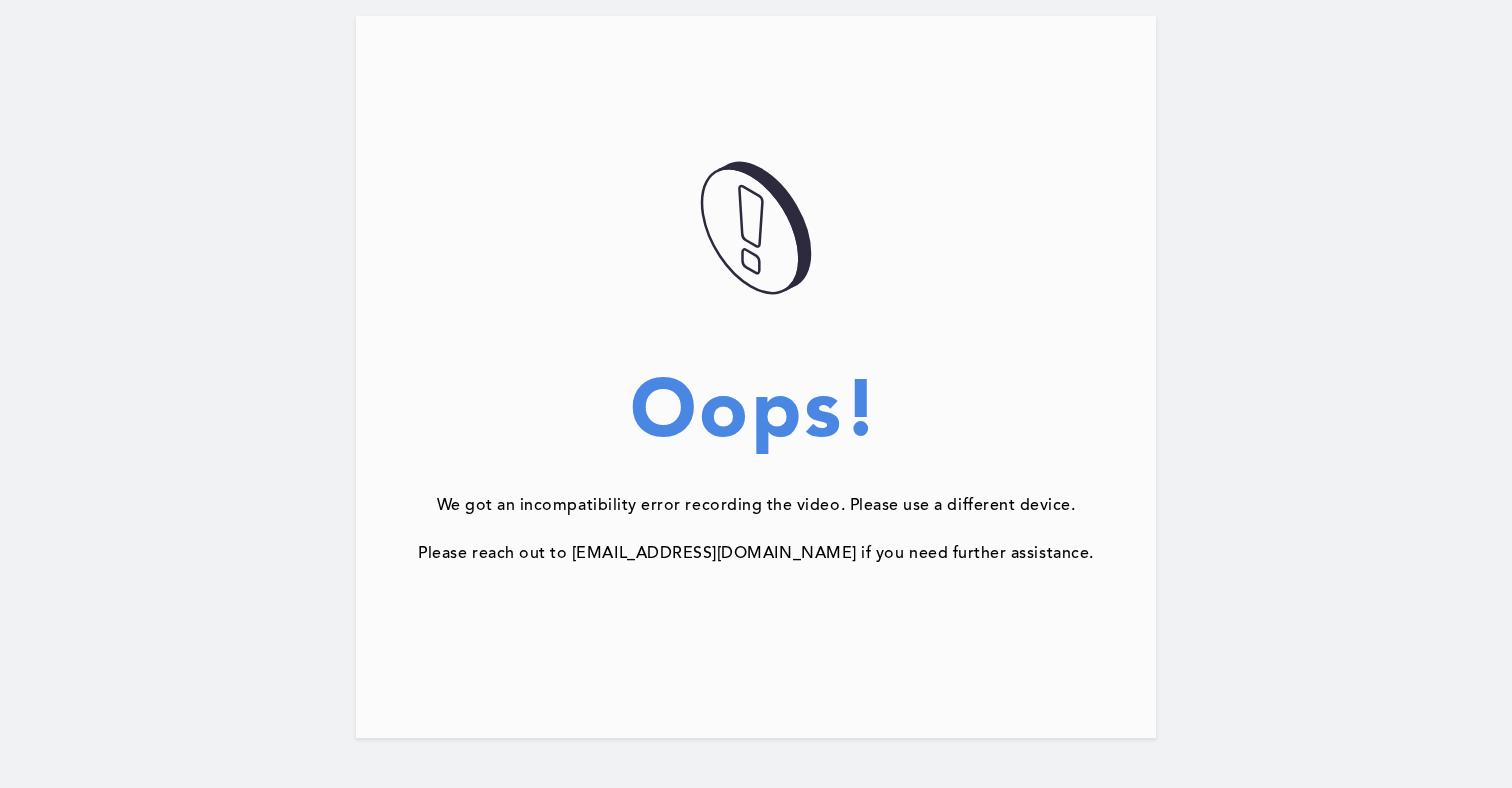scroll, scrollTop: 163, scrollLeft: 0, axis: vertical 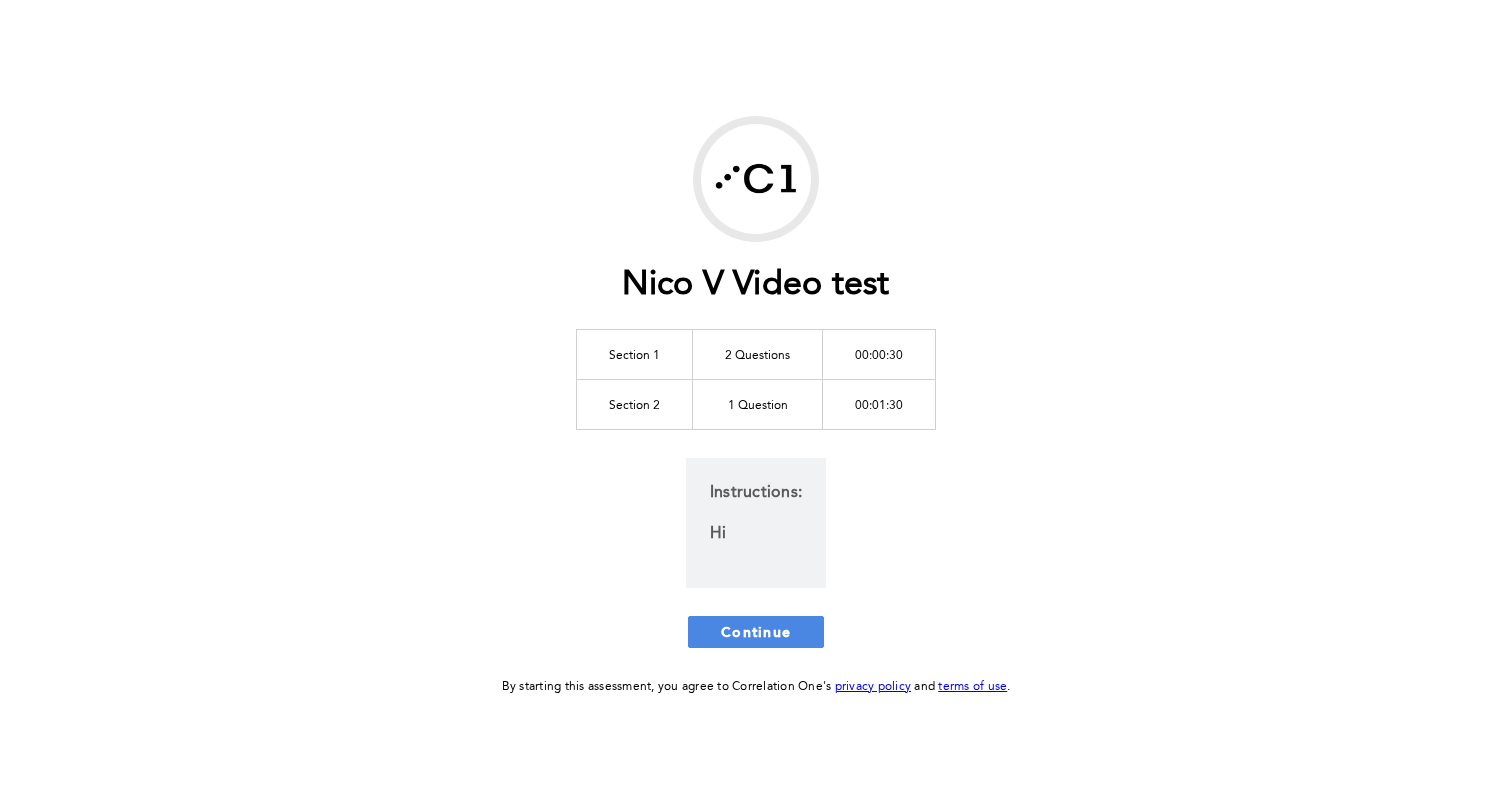 click on "Nico V Video test Section 1 2 Questions 00:00:30 Section 2 1 Question 00:01:30 Instructions: Hi Continue By starting this assessment, you agree to Correlation One's   privacy policy   and   terms of use ." at bounding box center (756, 407) 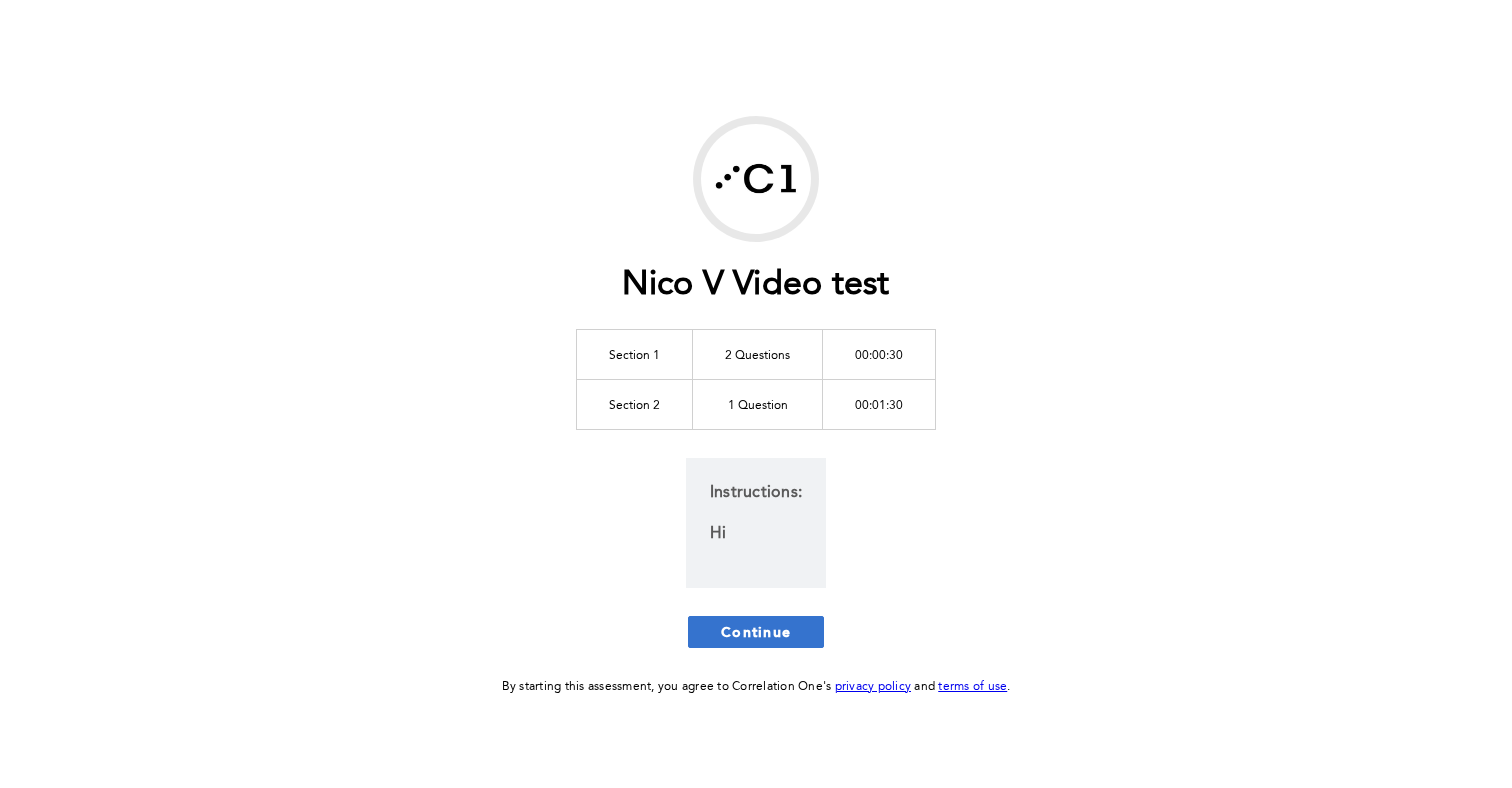 click on "Continue" at bounding box center [756, 631] 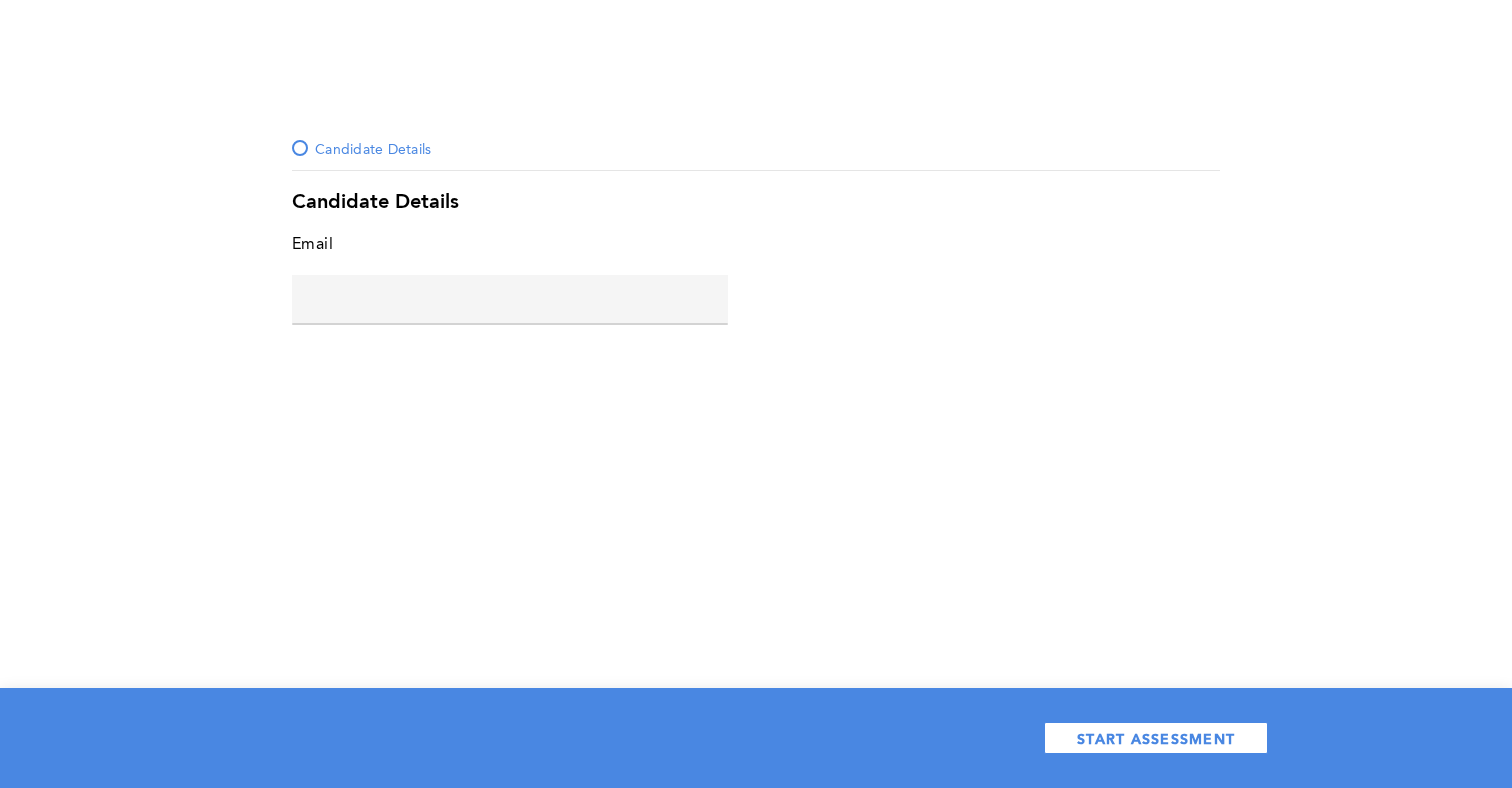 click 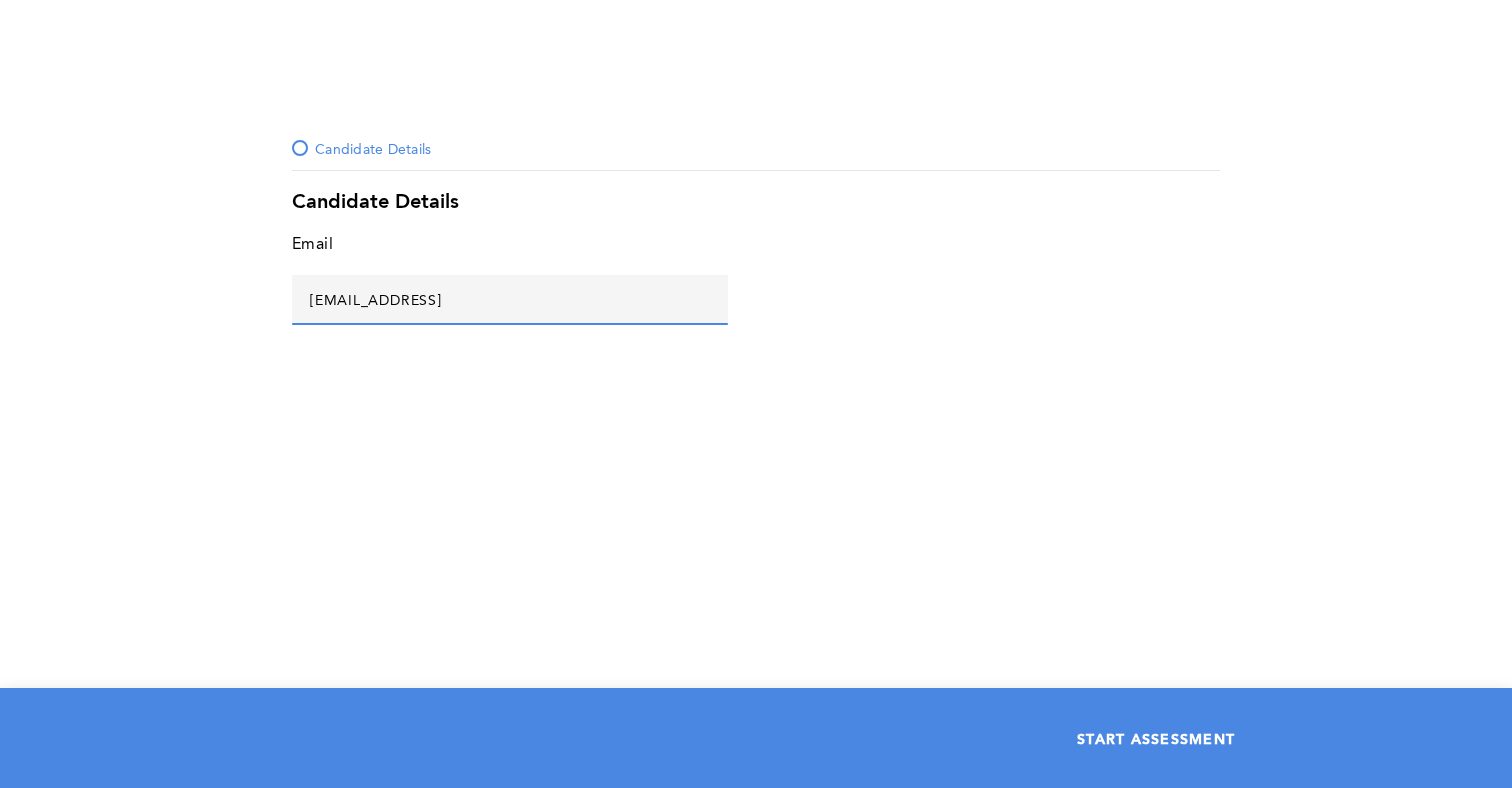 type on "asd@asd.asd" 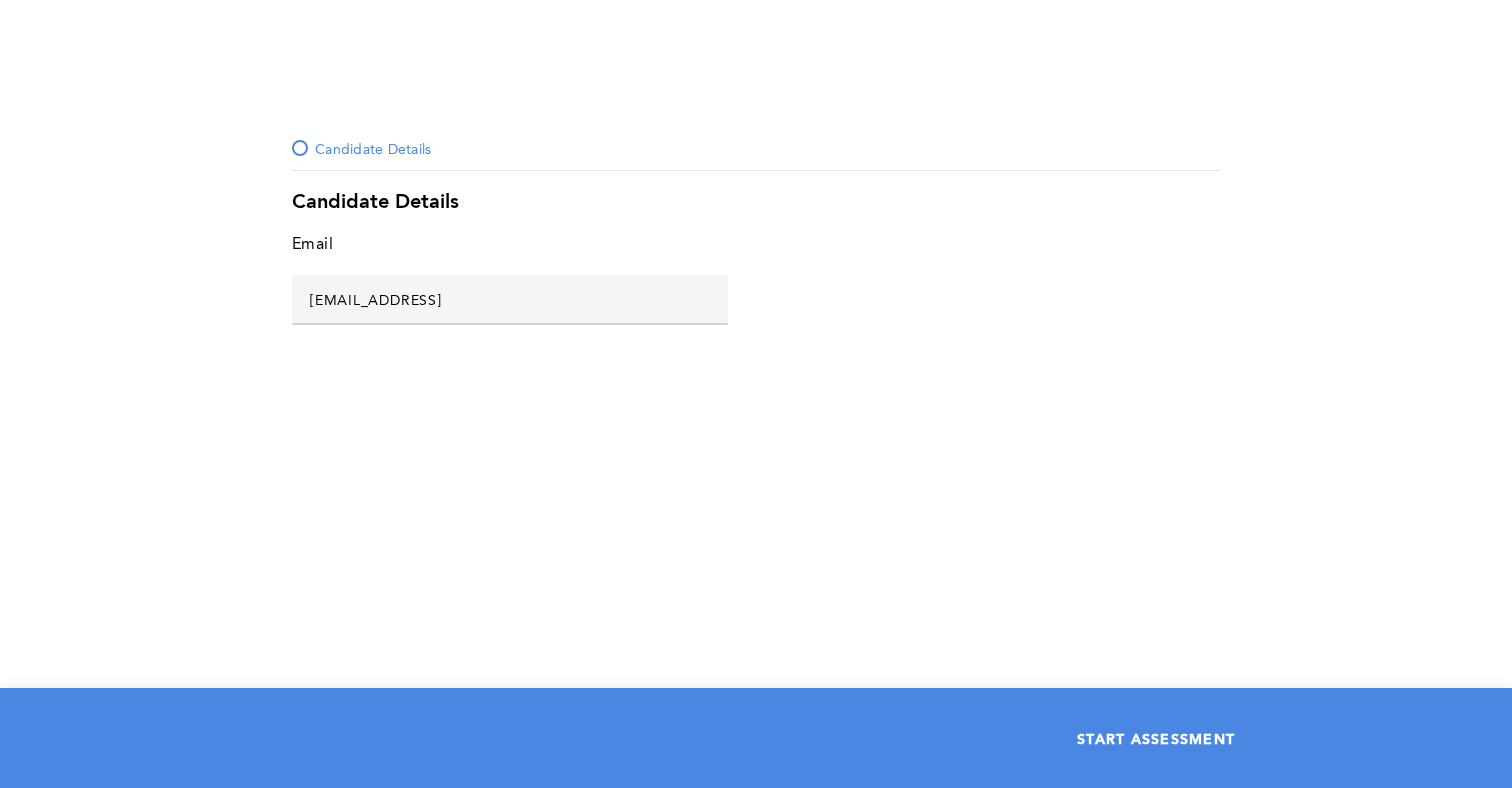 click on "START ASSESSMENT" at bounding box center (1156, 738) 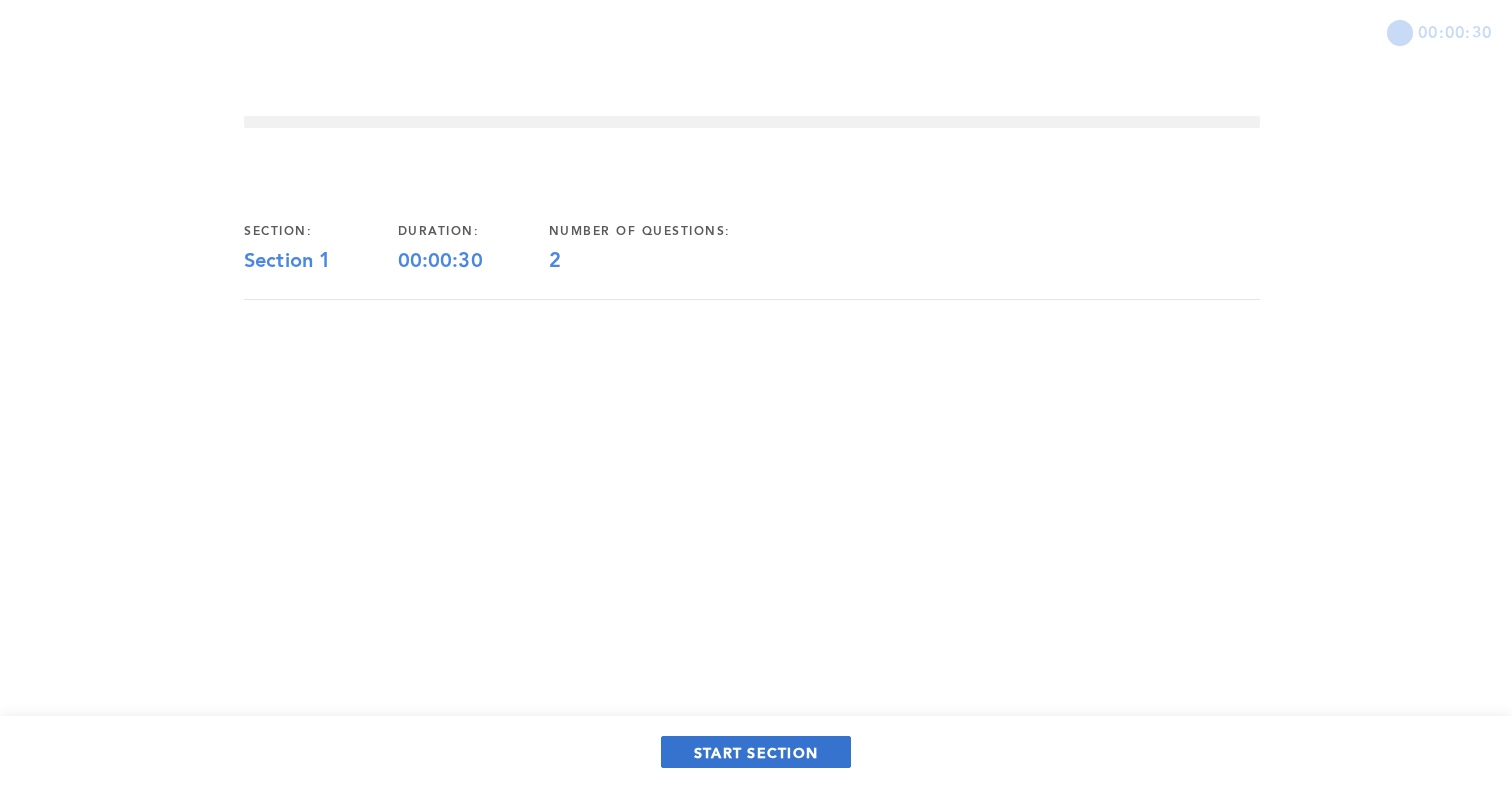 click on "START SECTION" at bounding box center (756, 752) 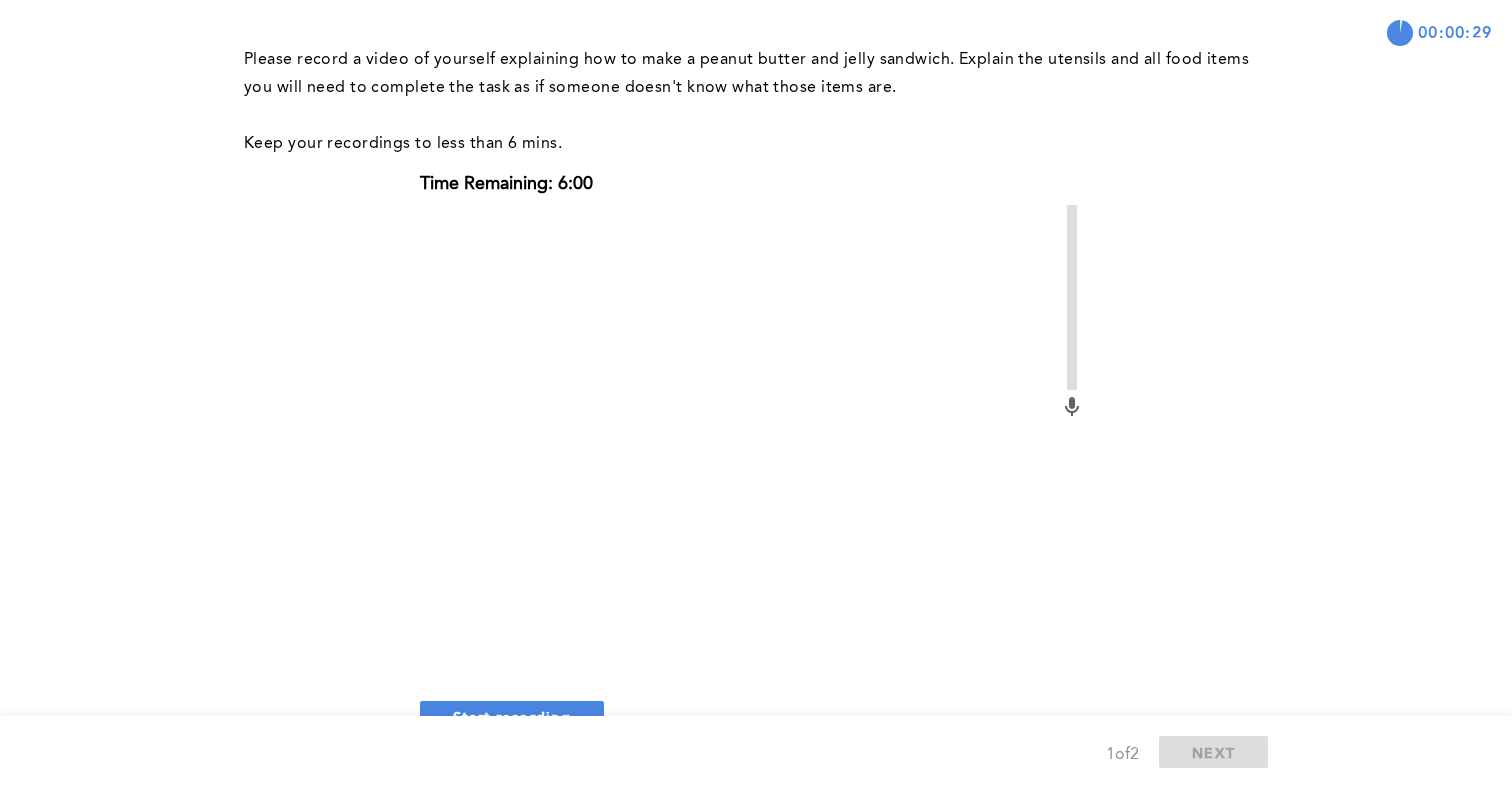 scroll, scrollTop: 287, scrollLeft: 0, axis: vertical 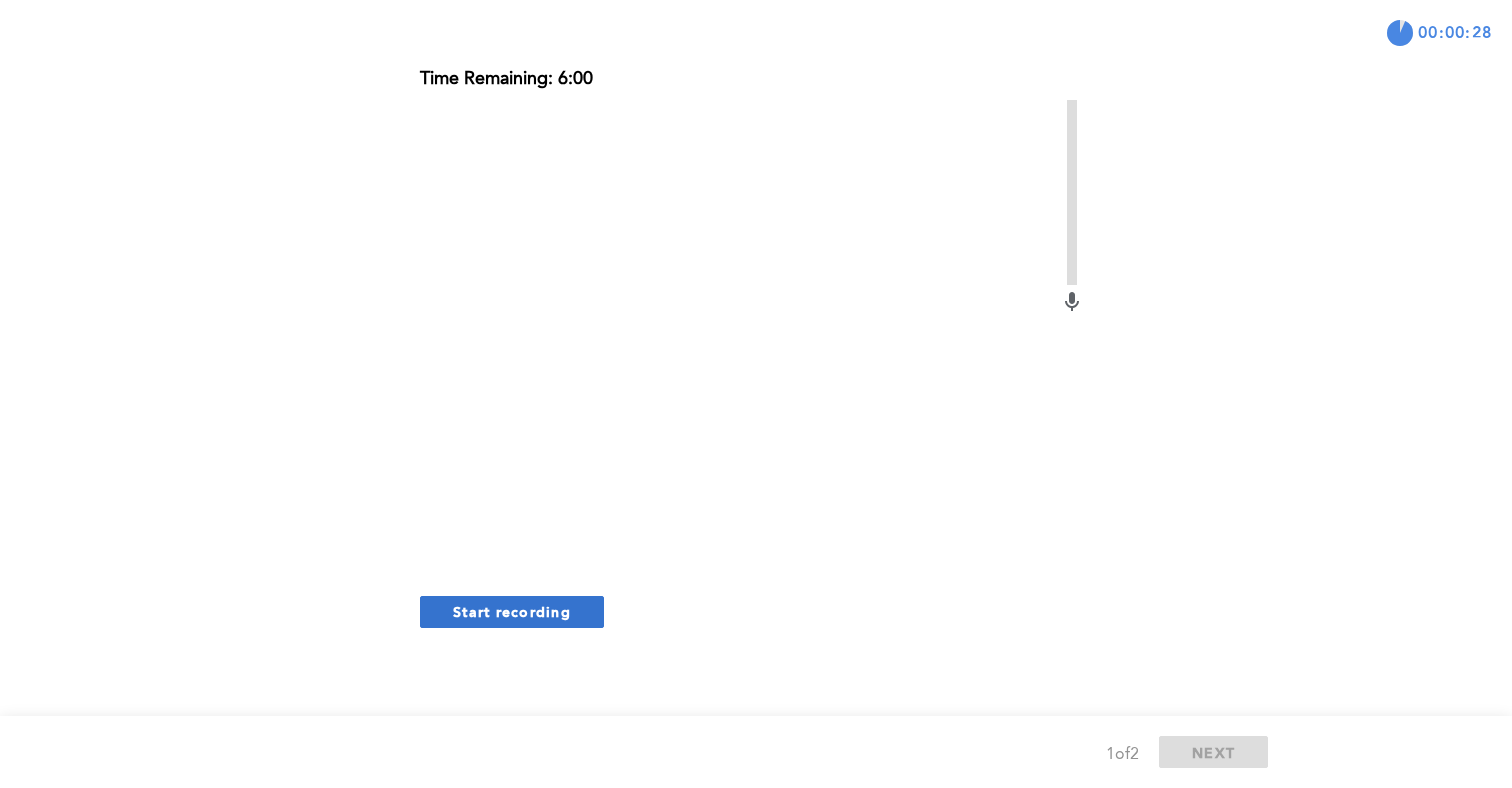 click on "Start recording" at bounding box center [512, 611] 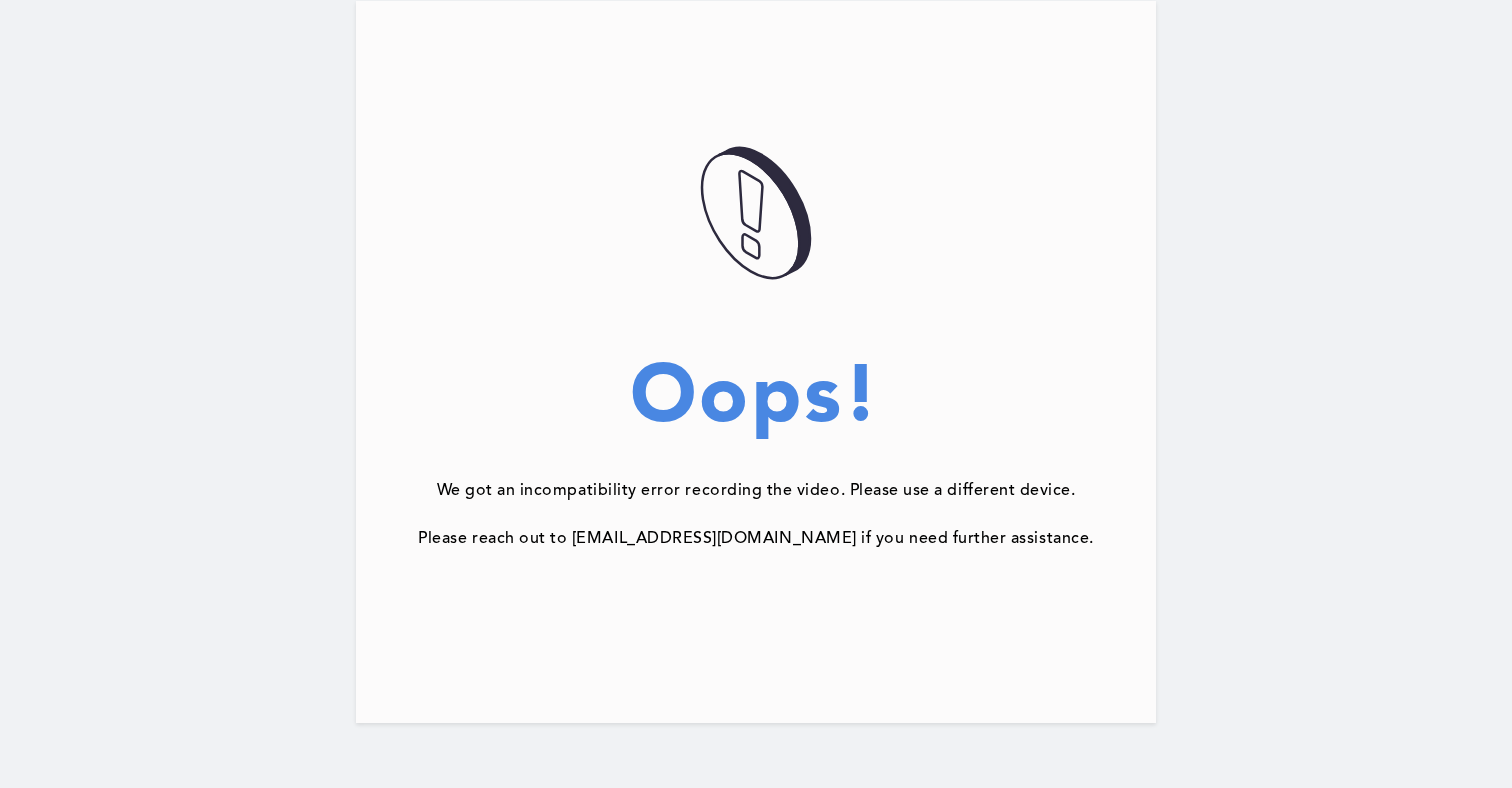 scroll, scrollTop: 163, scrollLeft: 0, axis: vertical 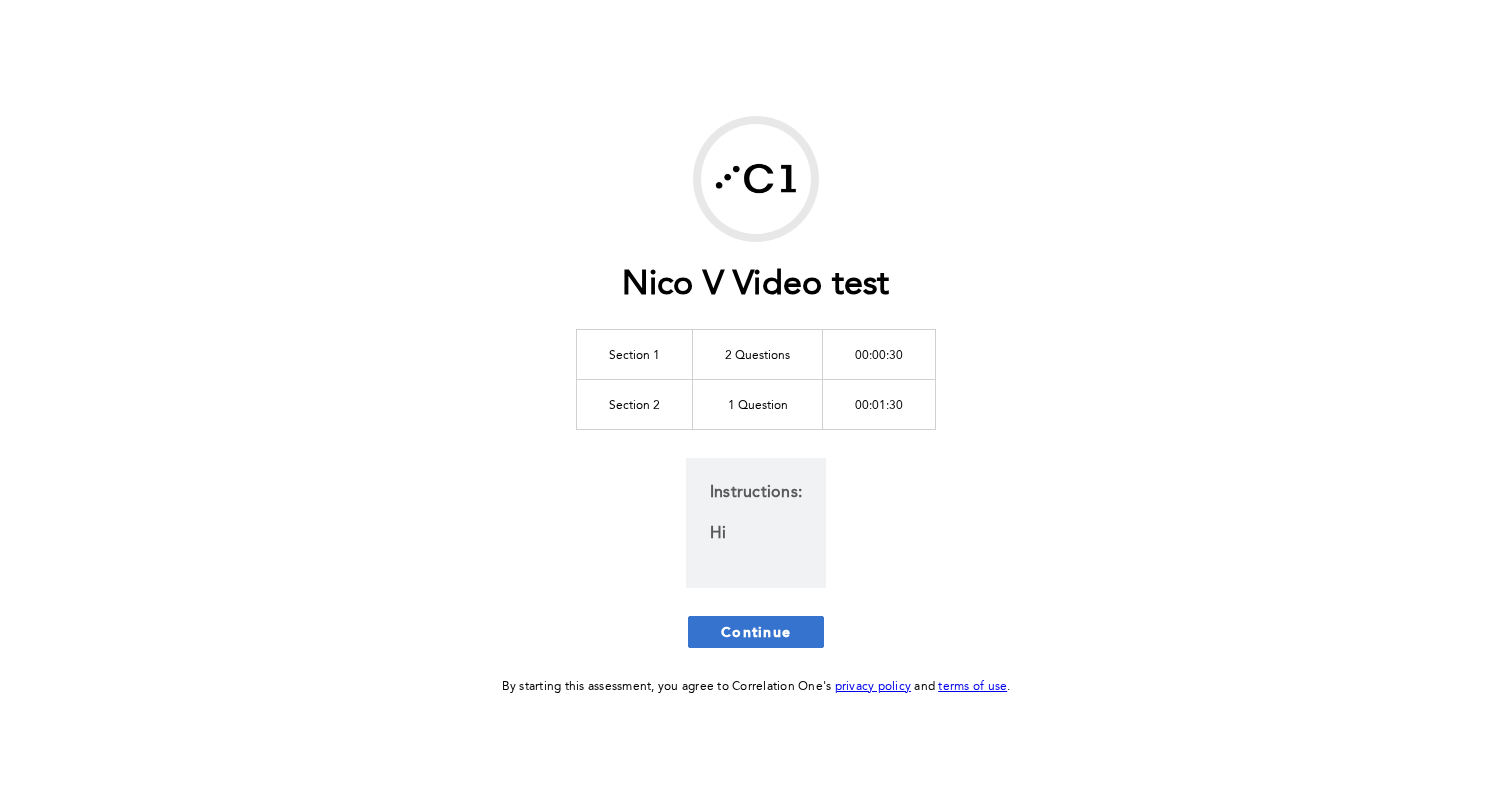 click on "Continue" at bounding box center [756, 631] 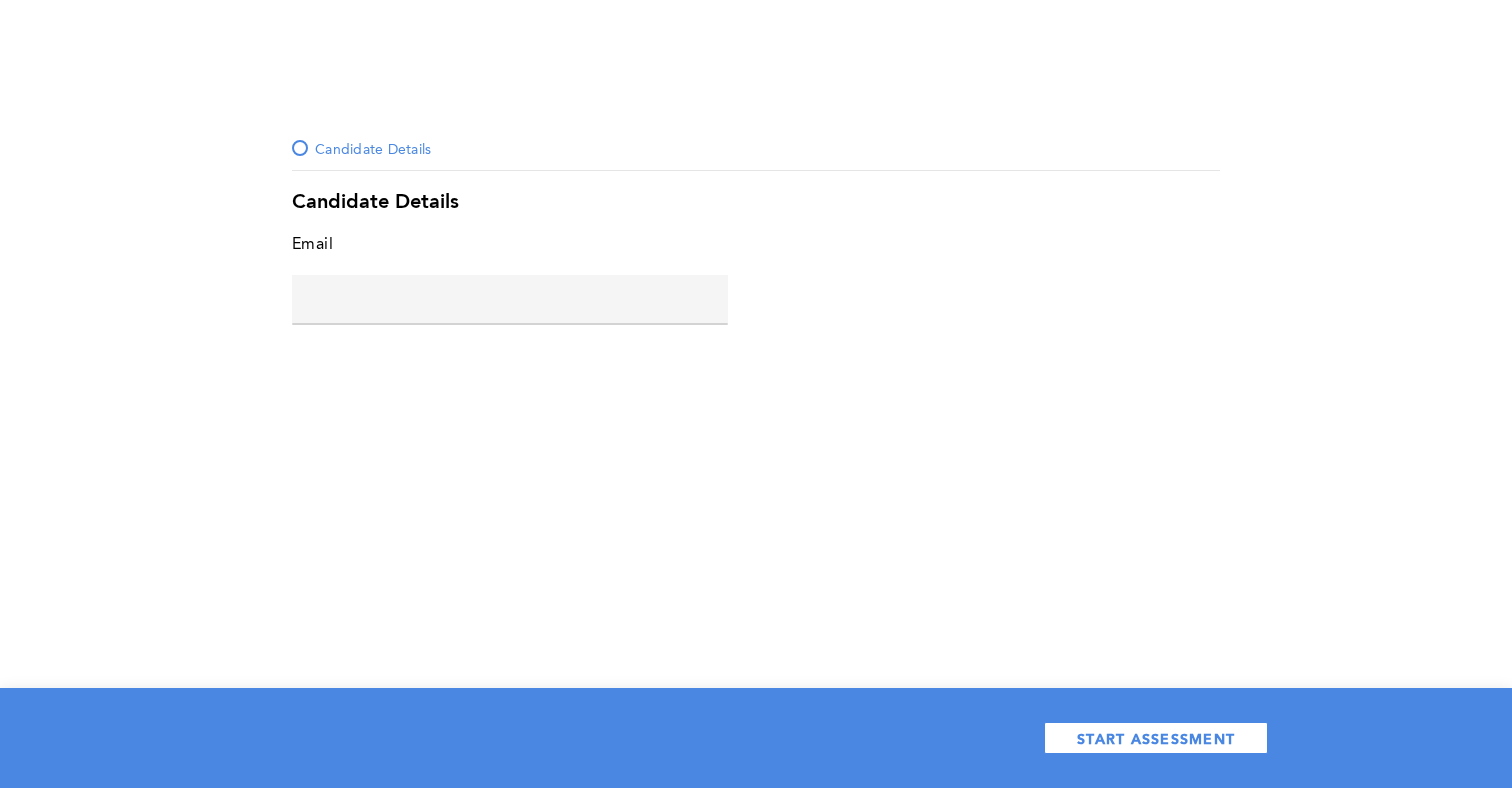 click 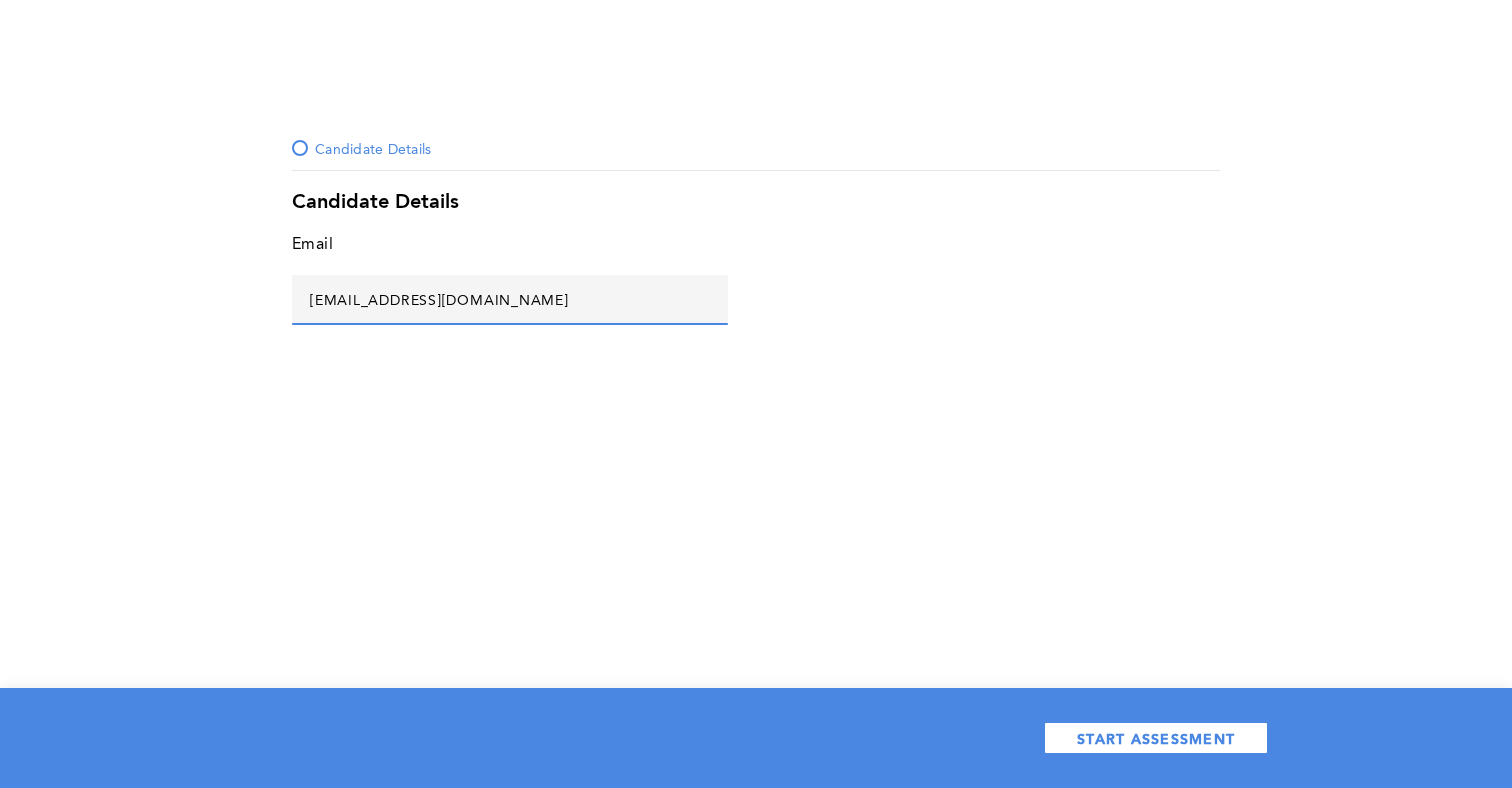 type on "[EMAIL_ADDRESS][DOMAIN_NAME]" 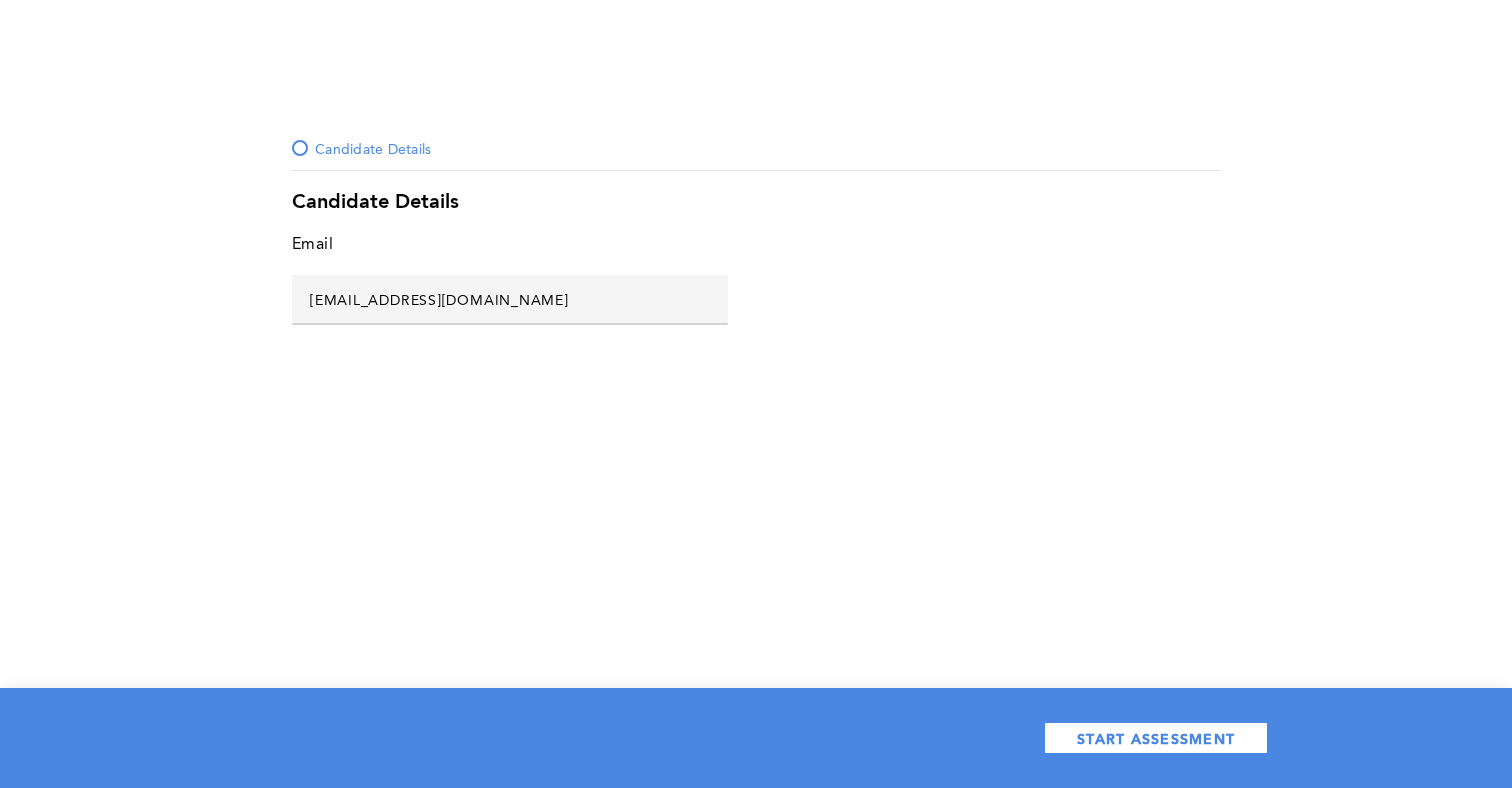 click on "START ASSESSMENT" at bounding box center [756, 738] 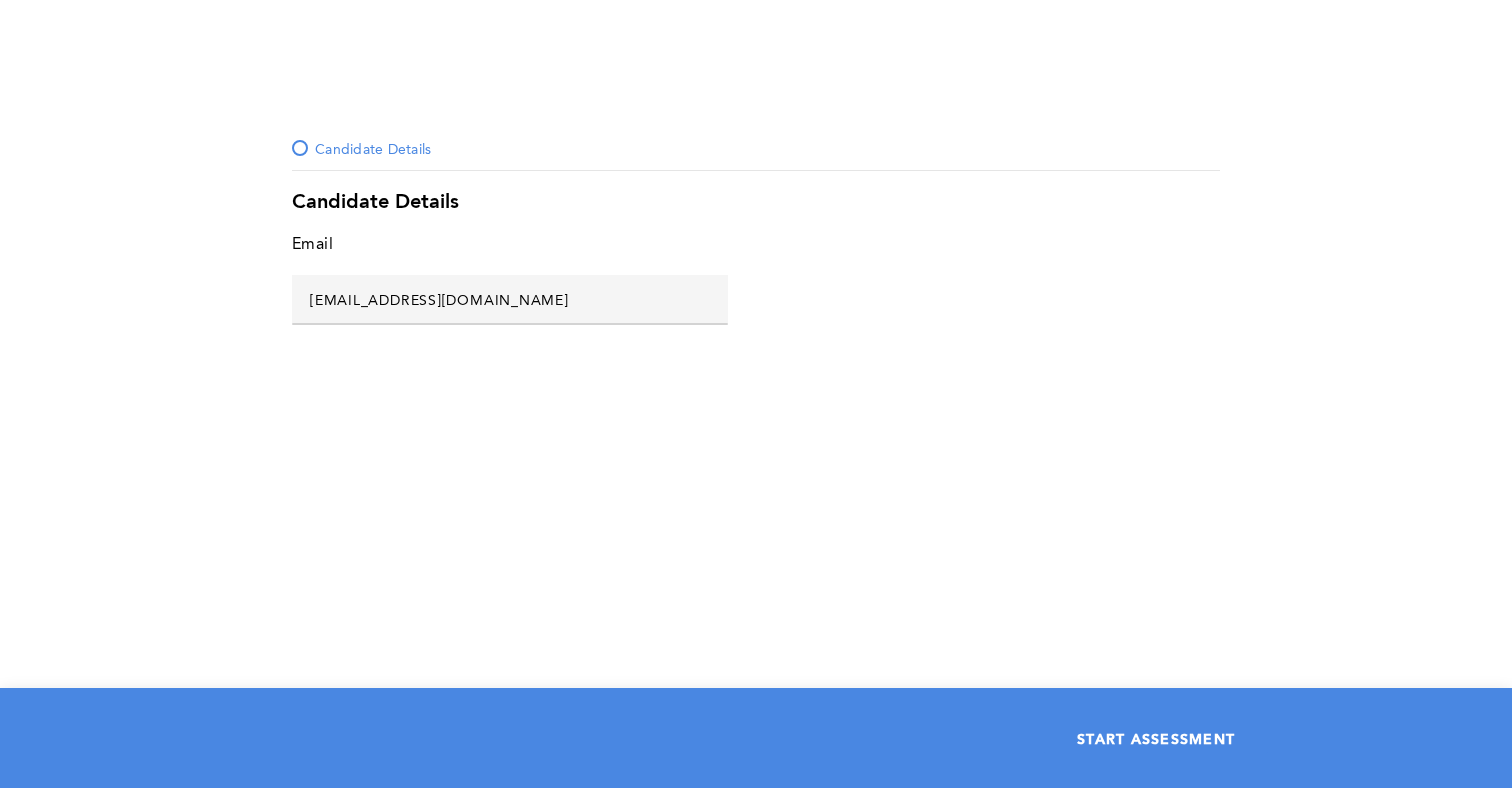 click on "START ASSESSMENT" at bounding box center [1156, 738] 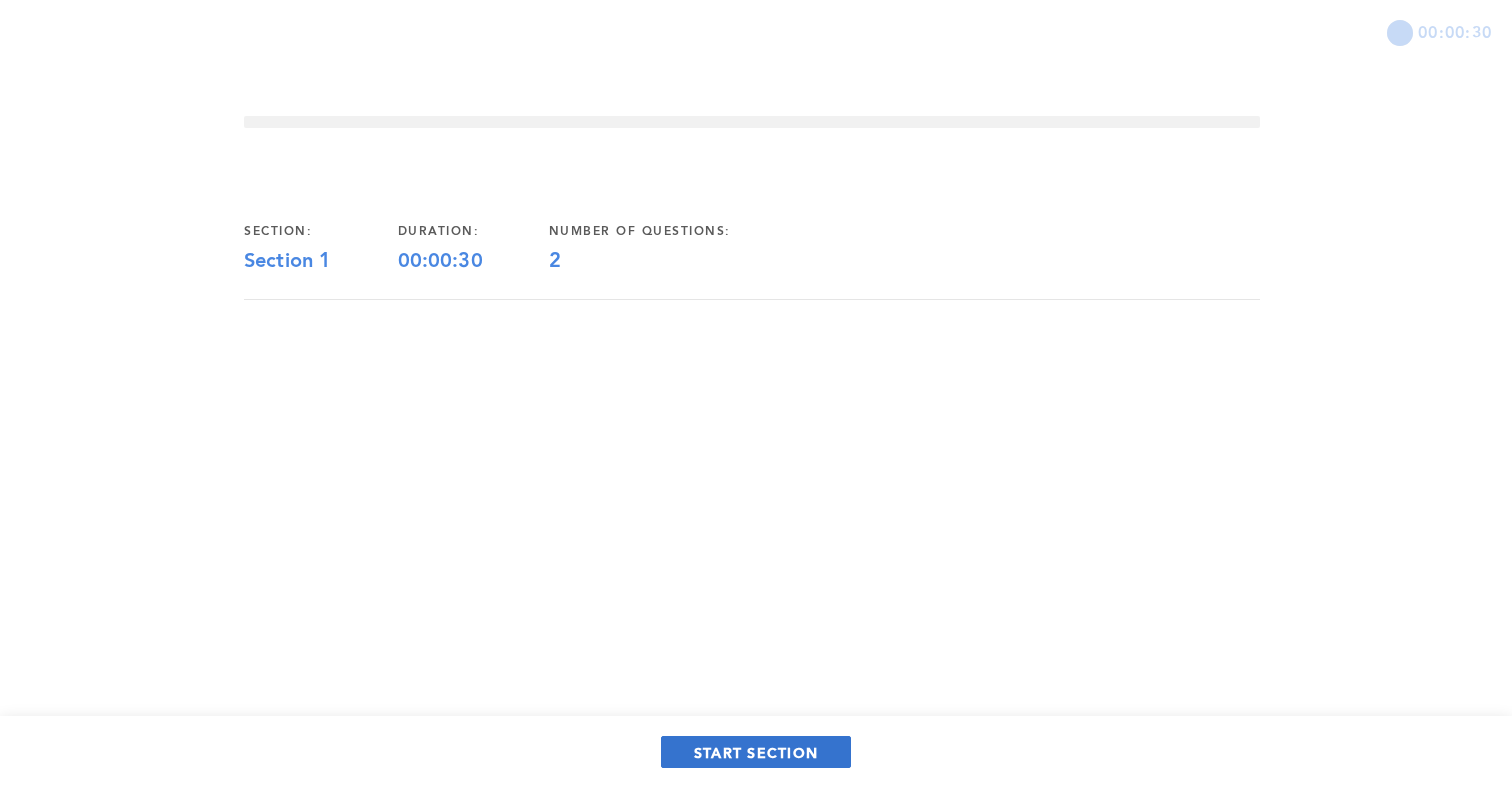 click on "START SECTION" at bounding box center [756, 752] 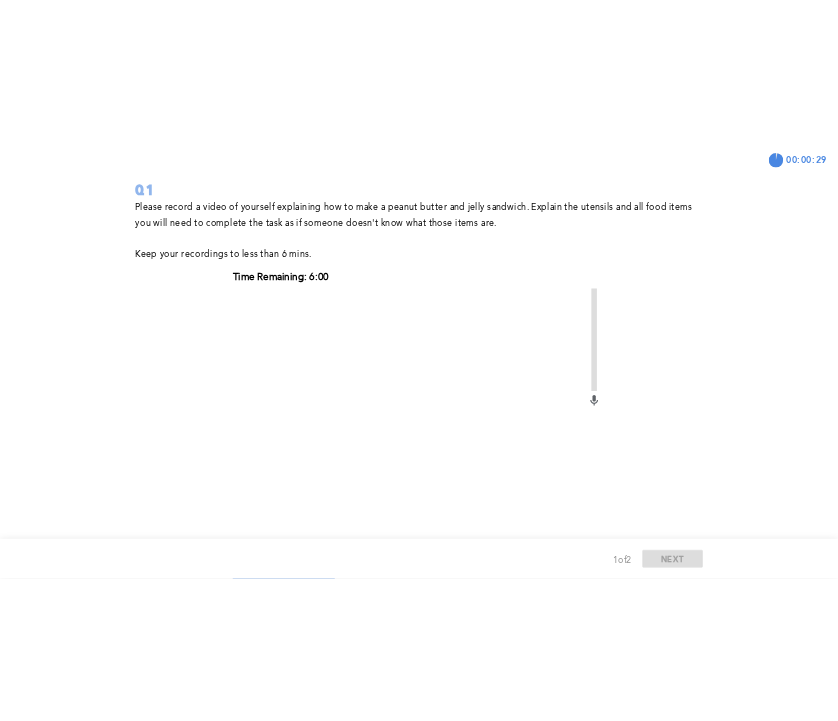 scroll, scrollTop: 287, scrollLeft: 0, axis: vertical 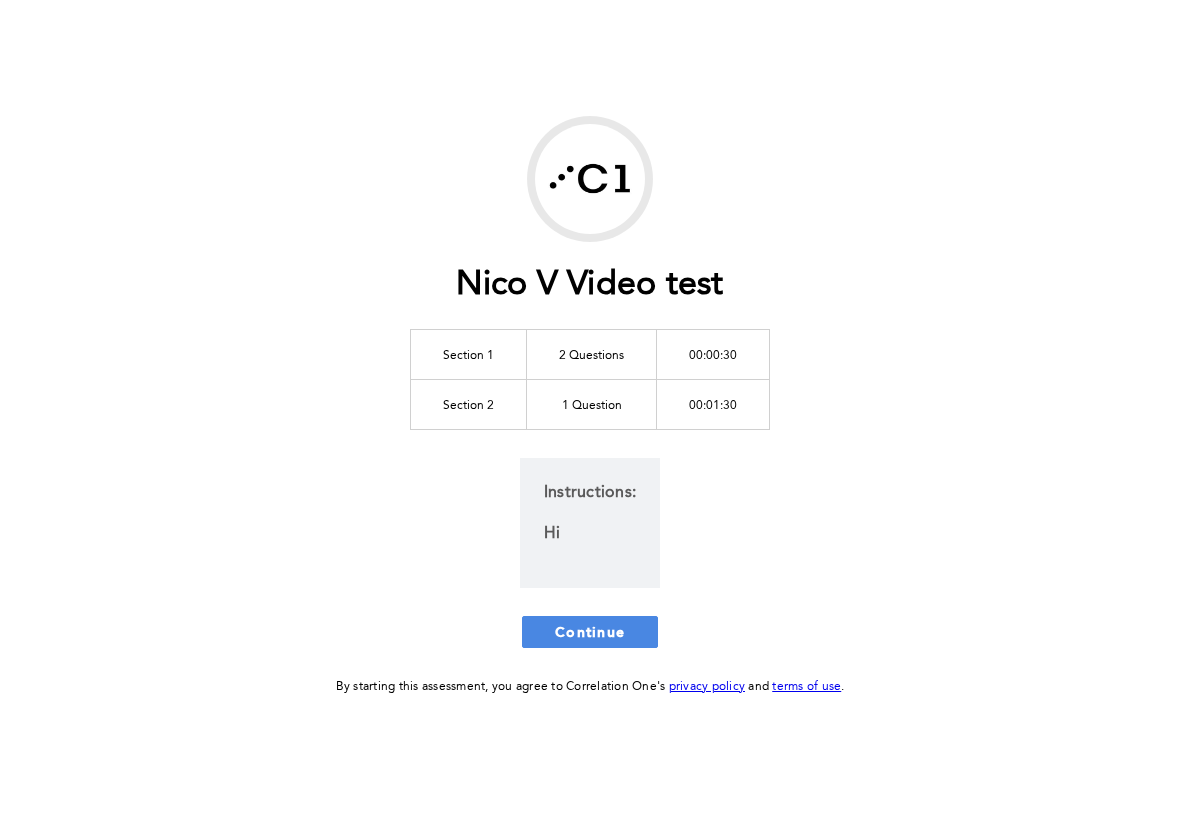 click on "Continue" at bounding box center (590, 631) 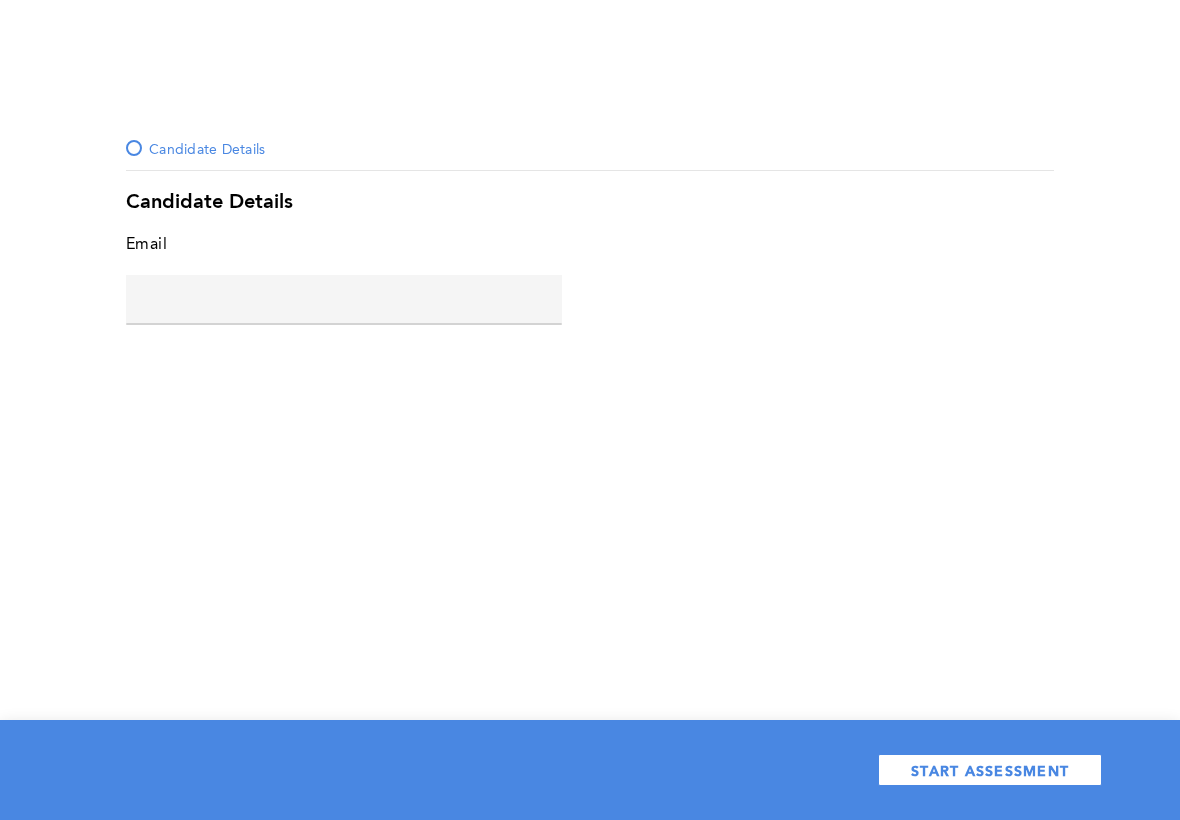 click 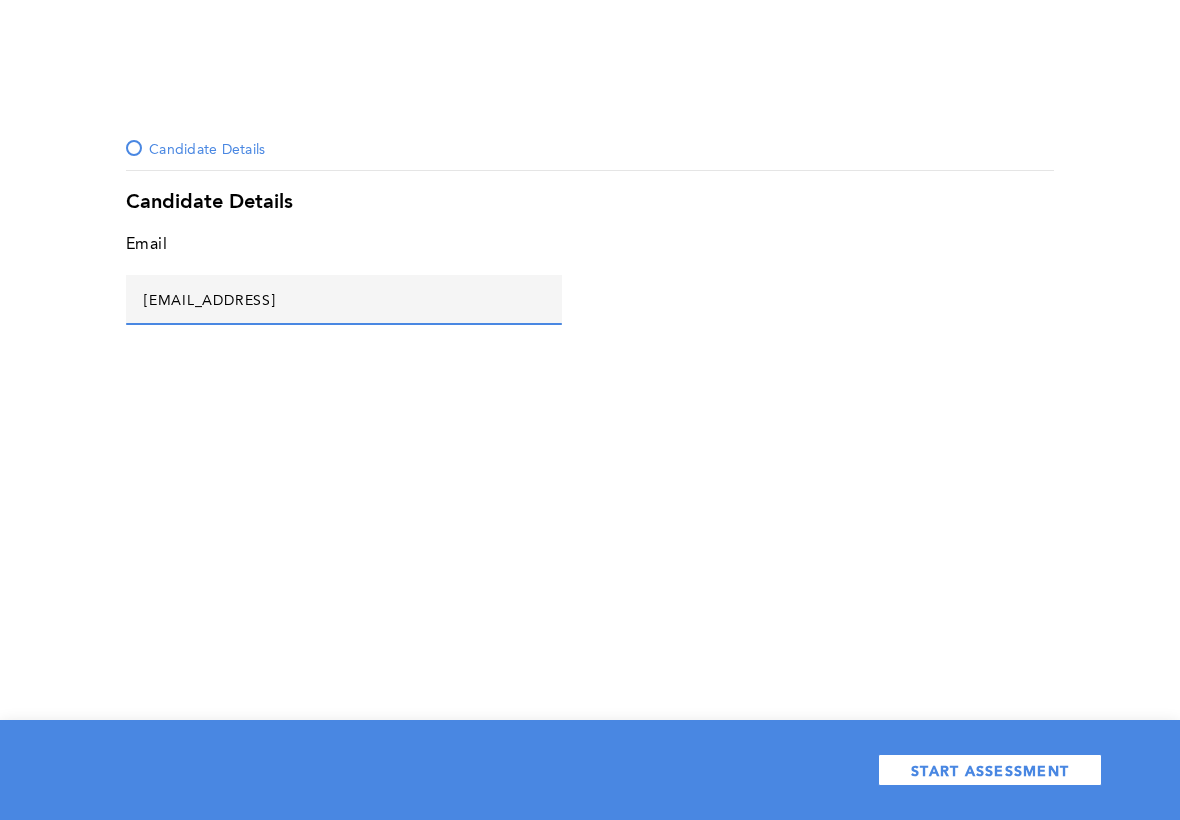 type on "[EMAIL_ADDRESS]" 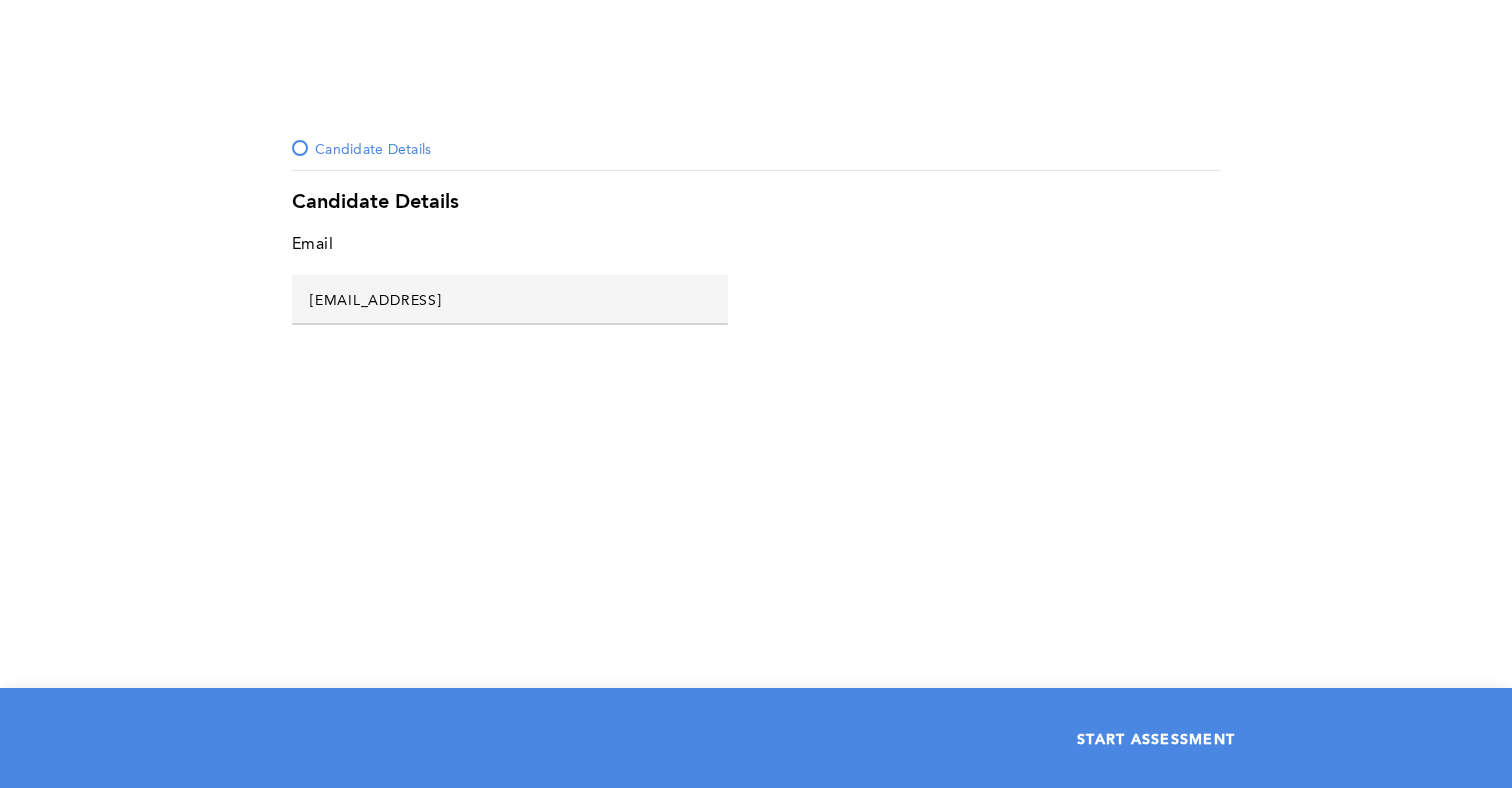 click on "START ASSESSMENT" at bounding box center [1156, 738] 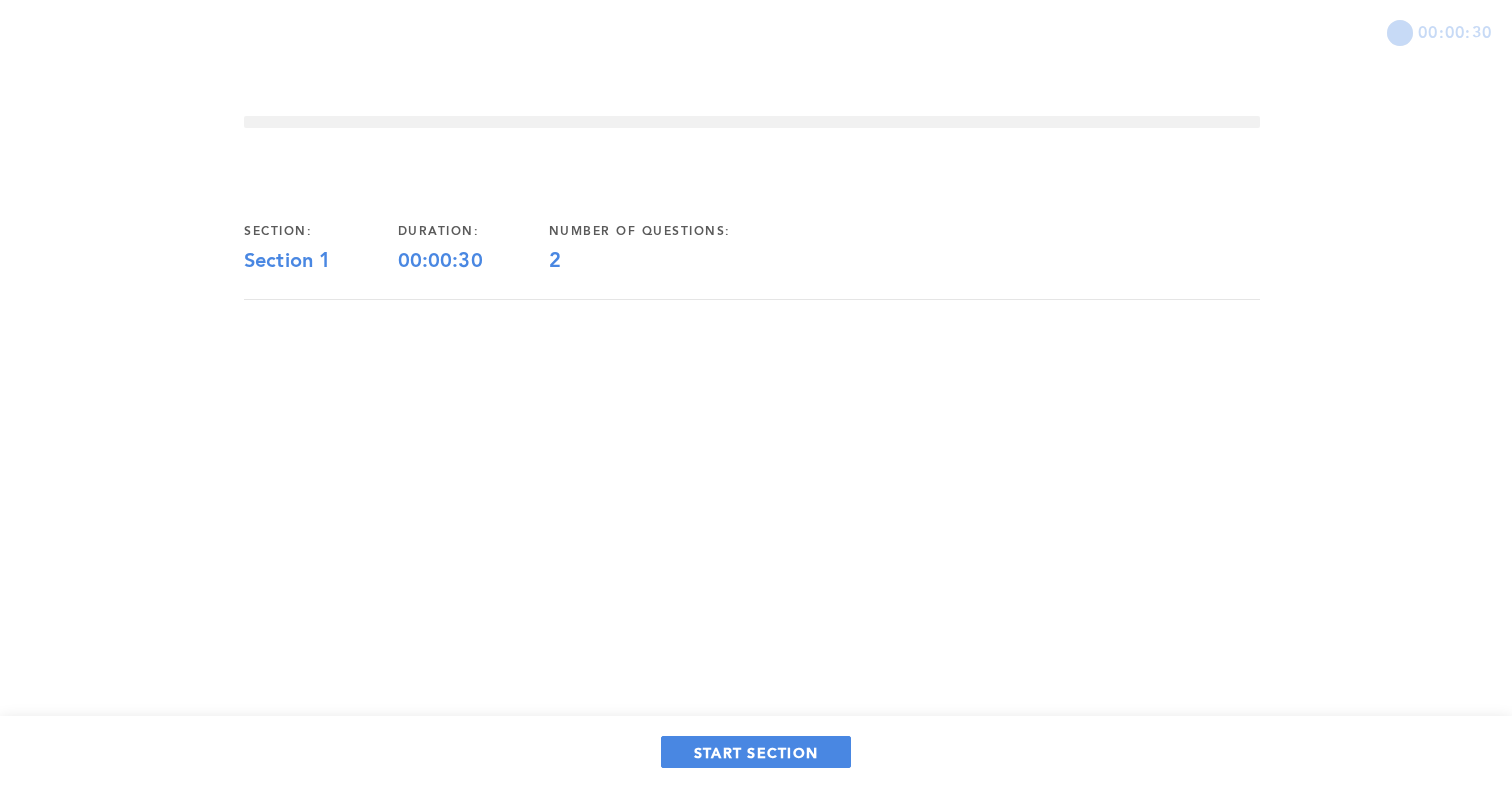 click on "START SECTION" at bounding box center [756, 752] 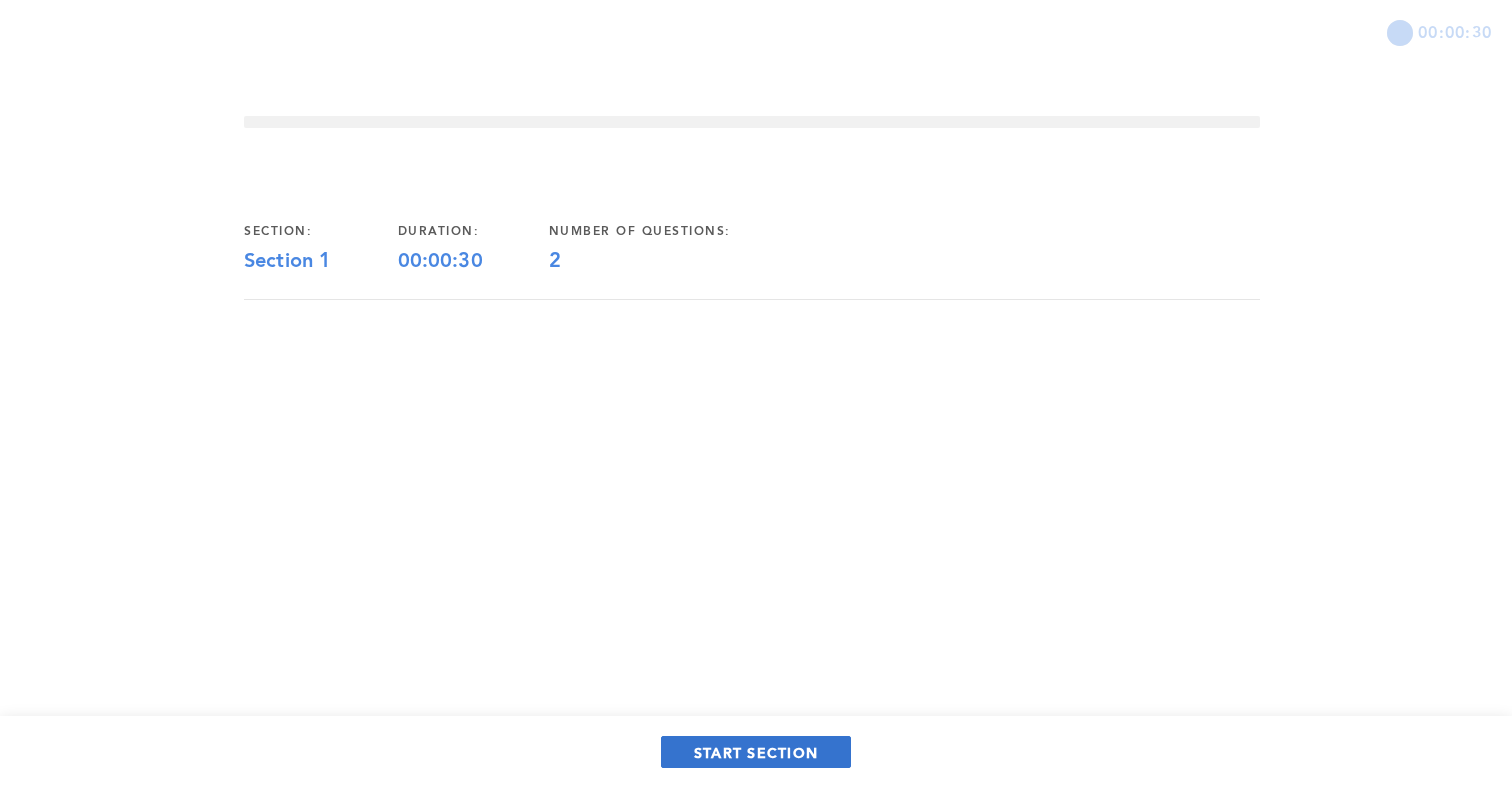click on "START SECTION" at bounding box center (756, 752) 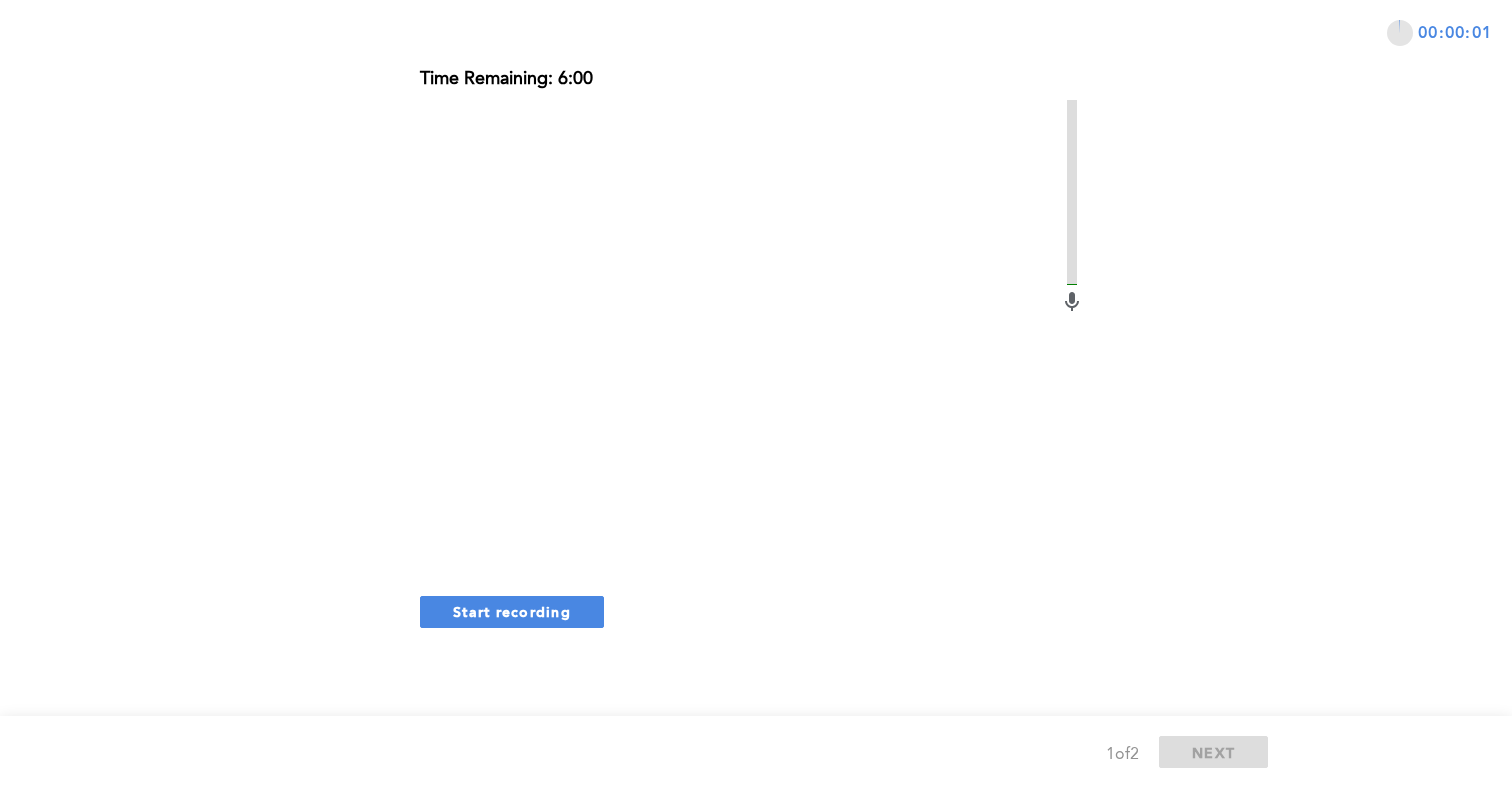 scroll, scrollTop: 0, scrollLeft: 0, axis: both 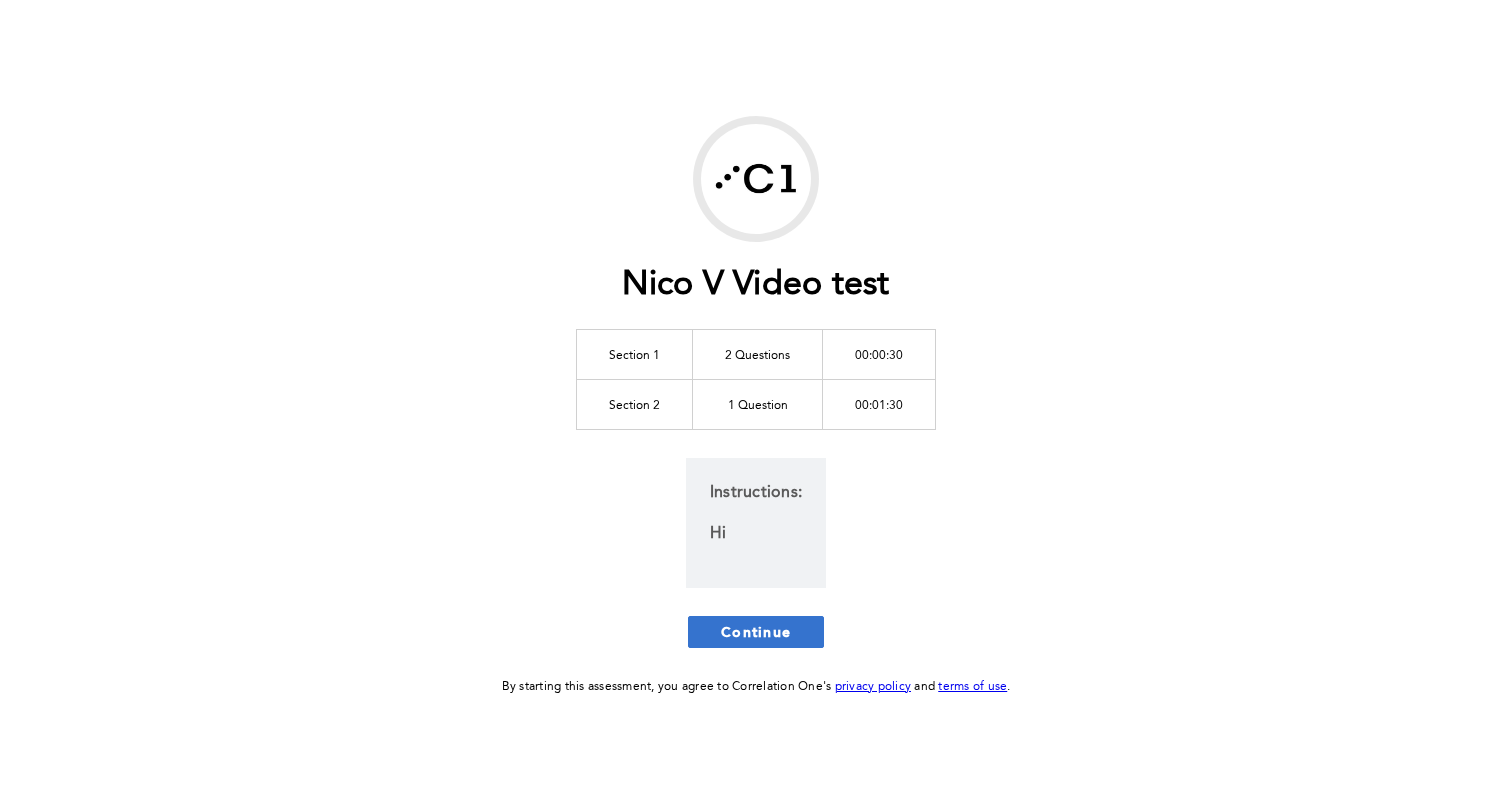 click on "Continue" at bounding box center (756, 631) 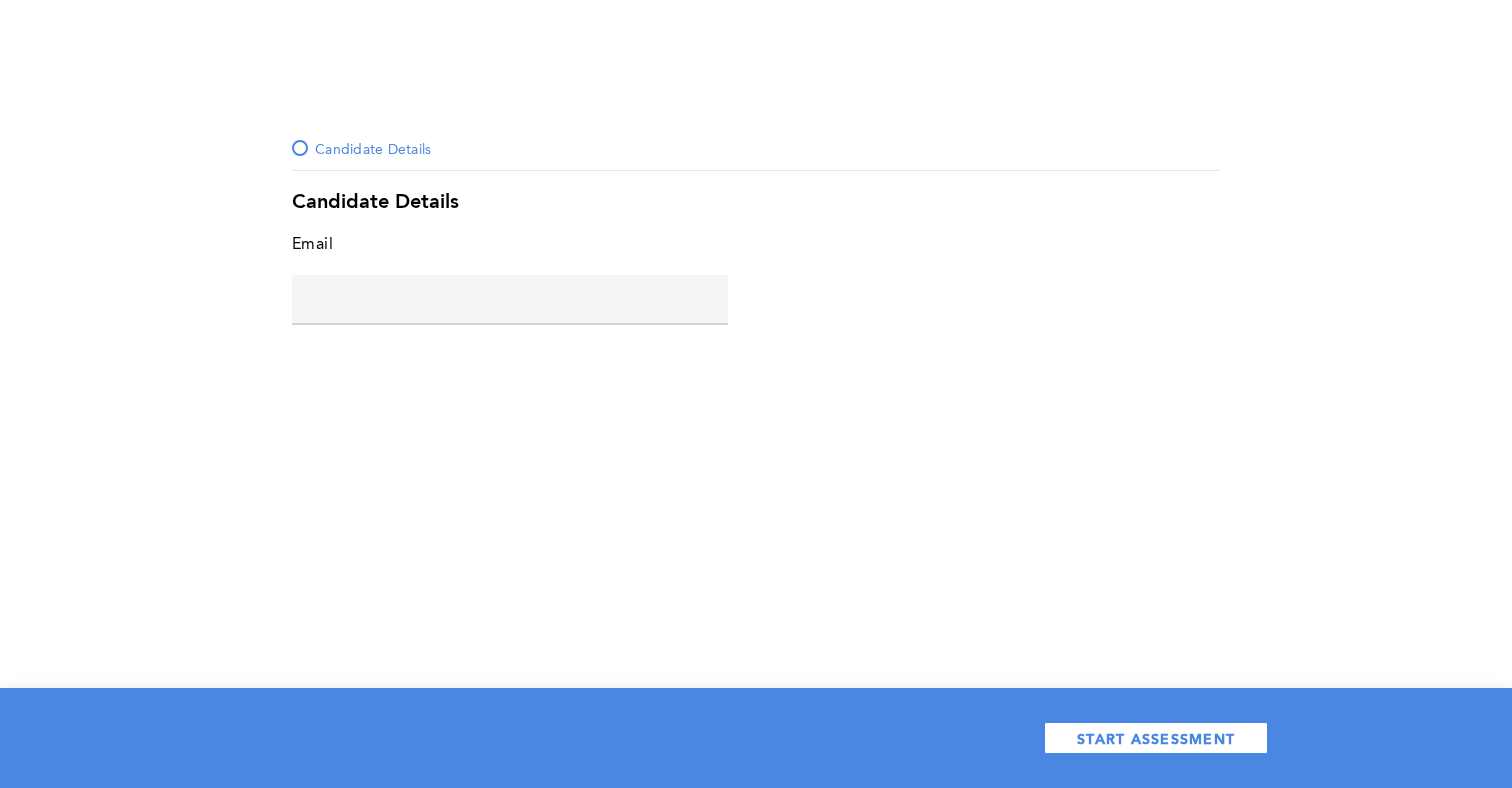 click 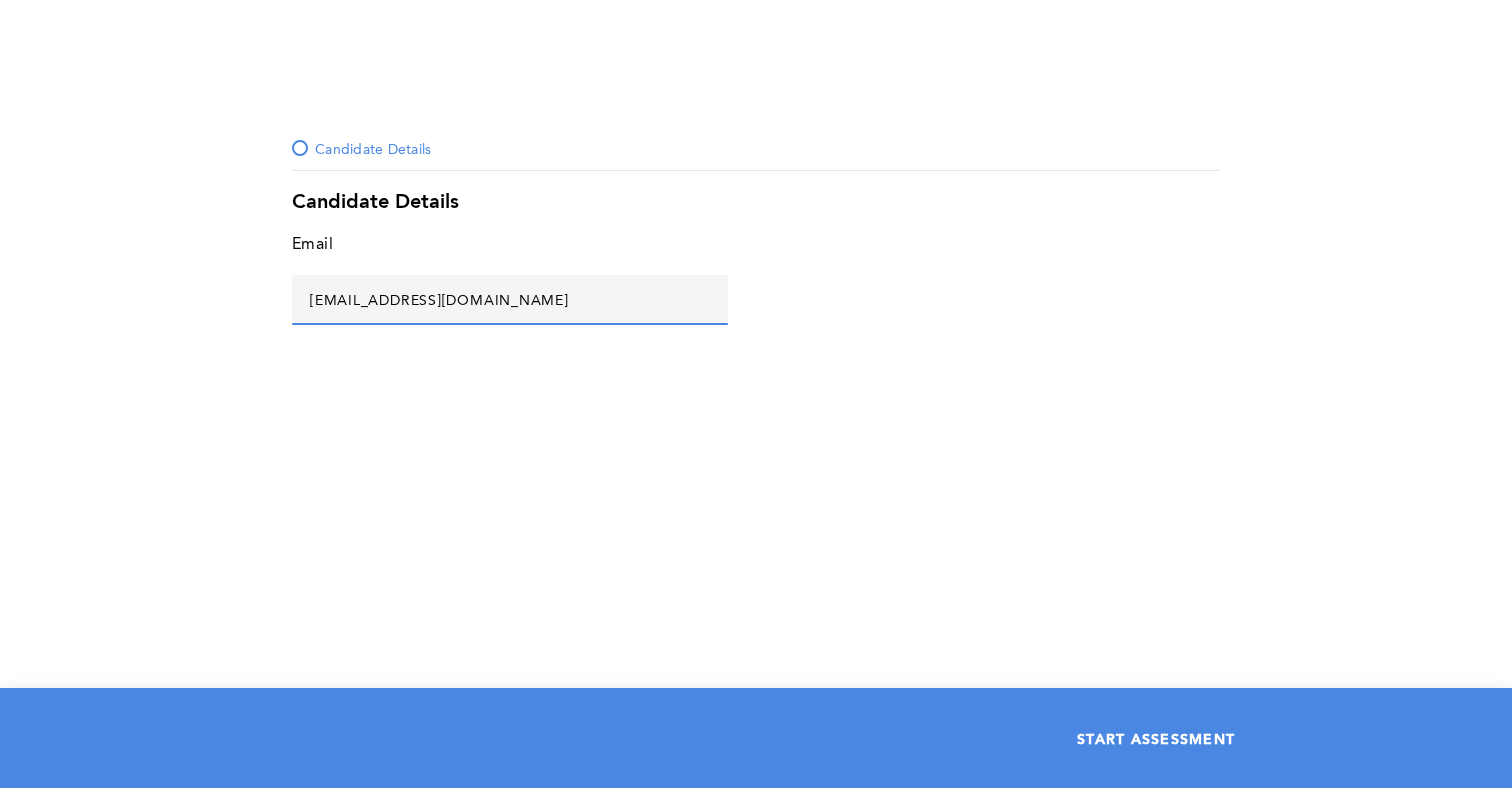 type on "asd@as.as" 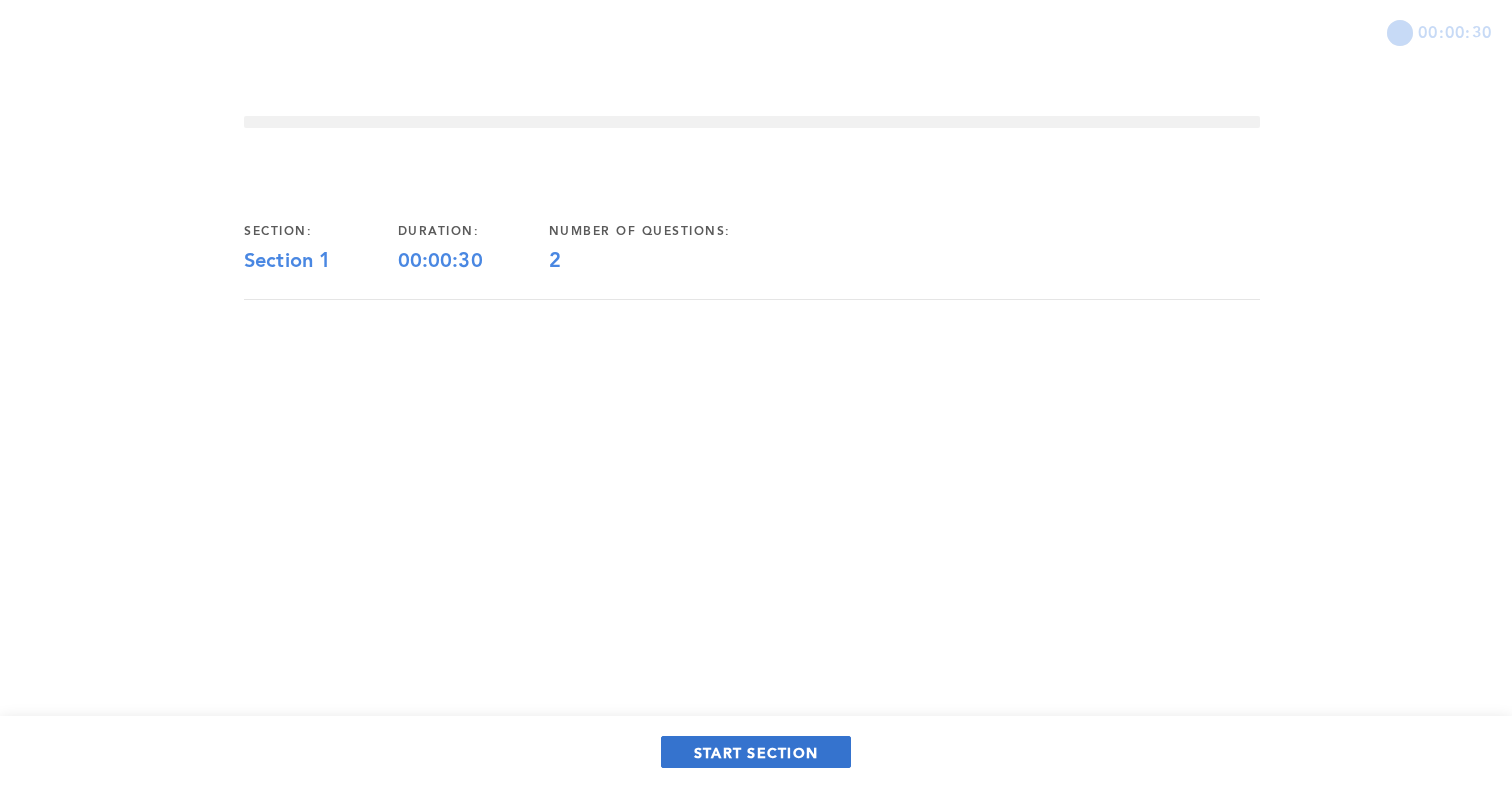 click on "START SECTION" at bounding box center [756, 752] 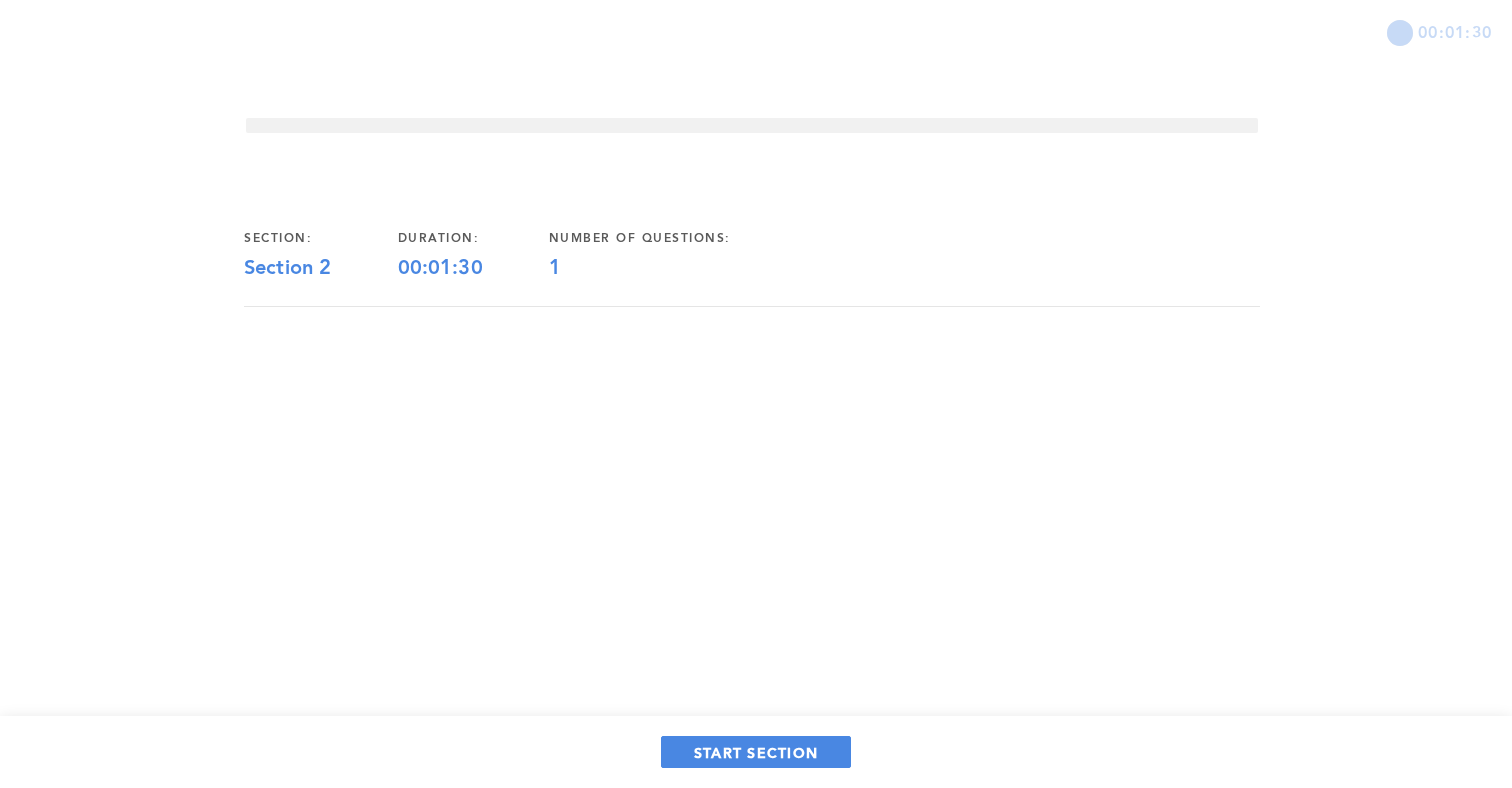 scroll, scrollTop: 0, scrollLeft: 0, axis: both 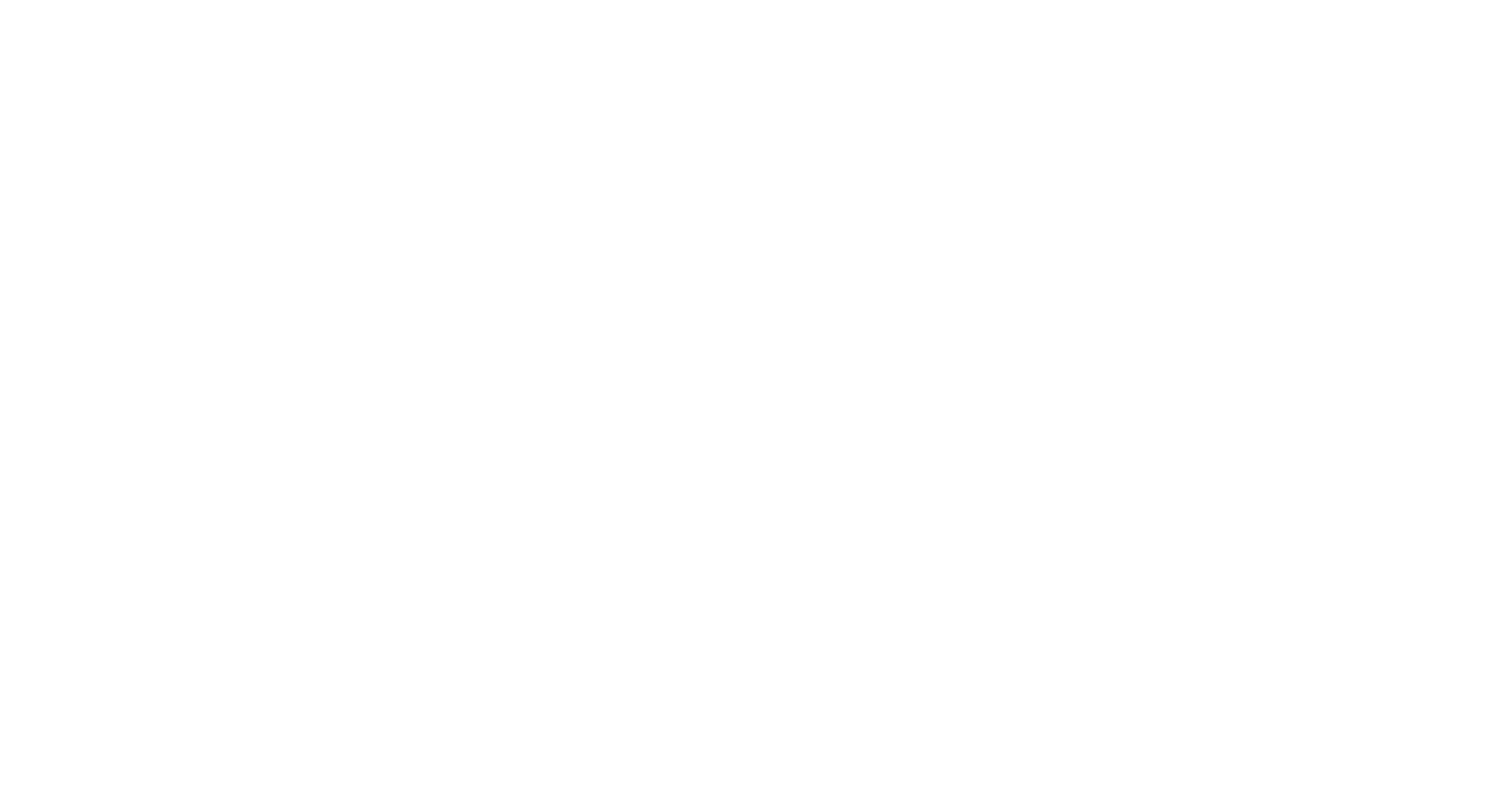 click at bounding box center [756, 0] 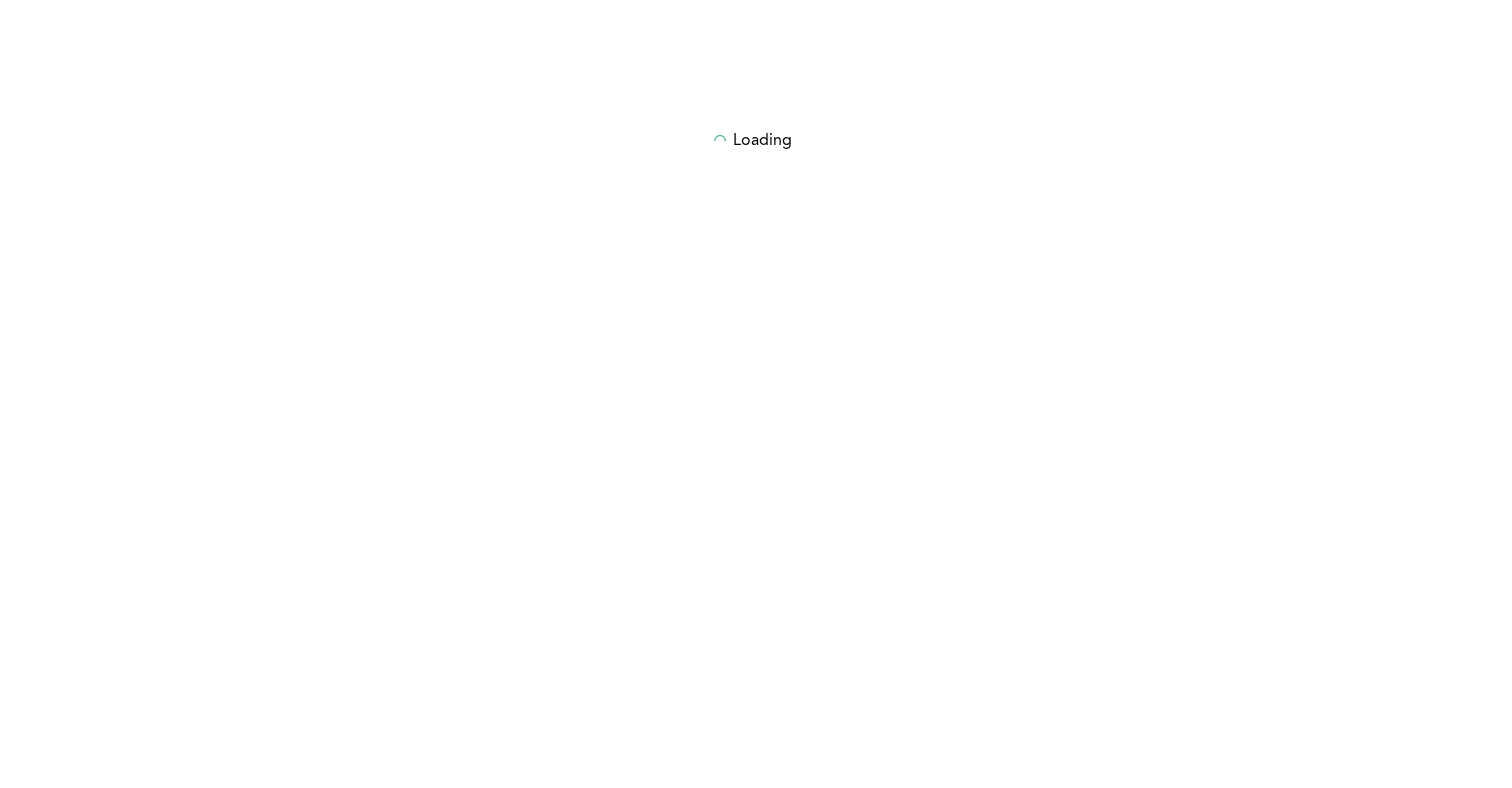 scroll, scrollTop: 0, scrollLeft: 0, axis: both 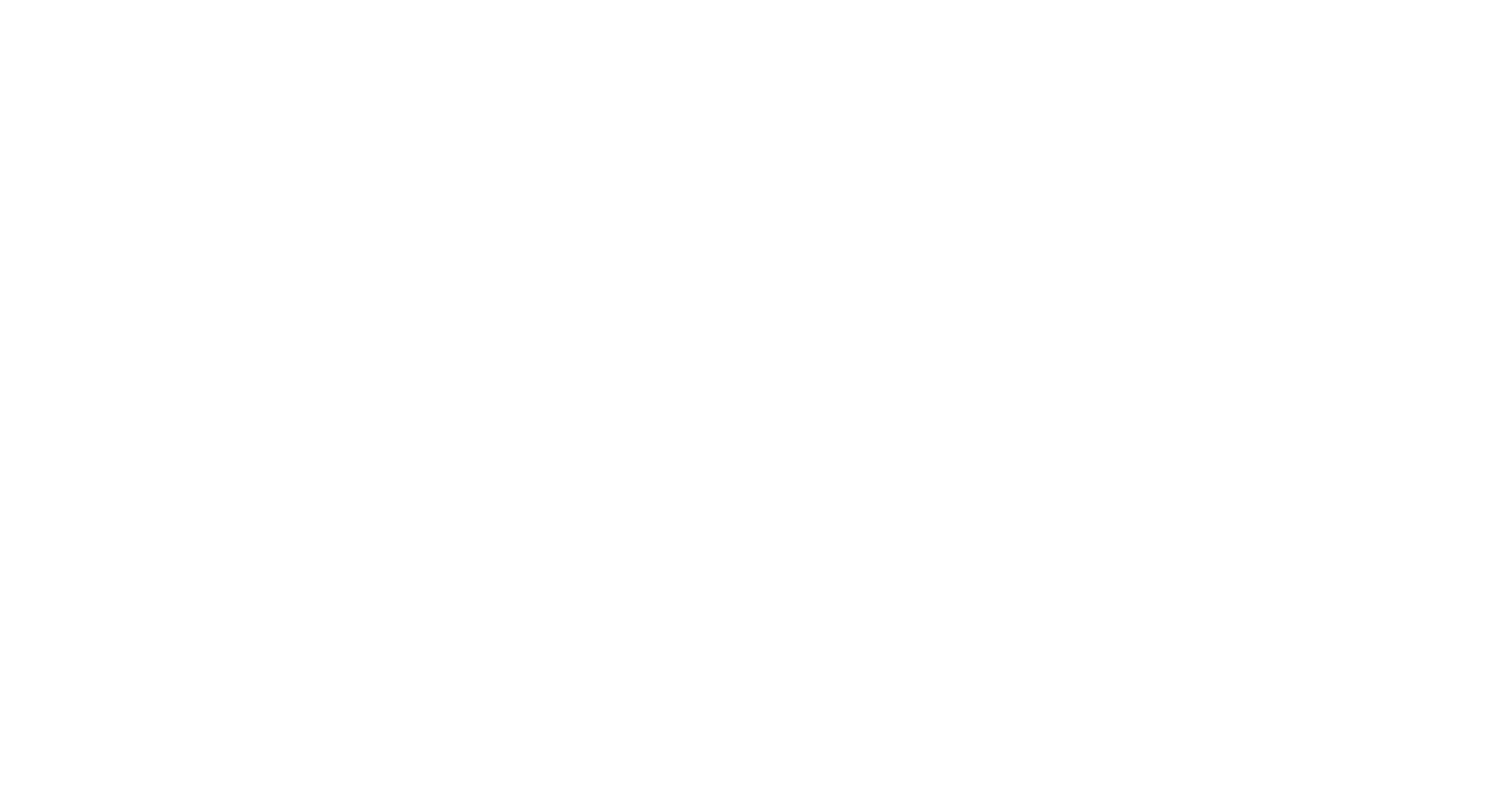 click at bounding box center [756, 0] 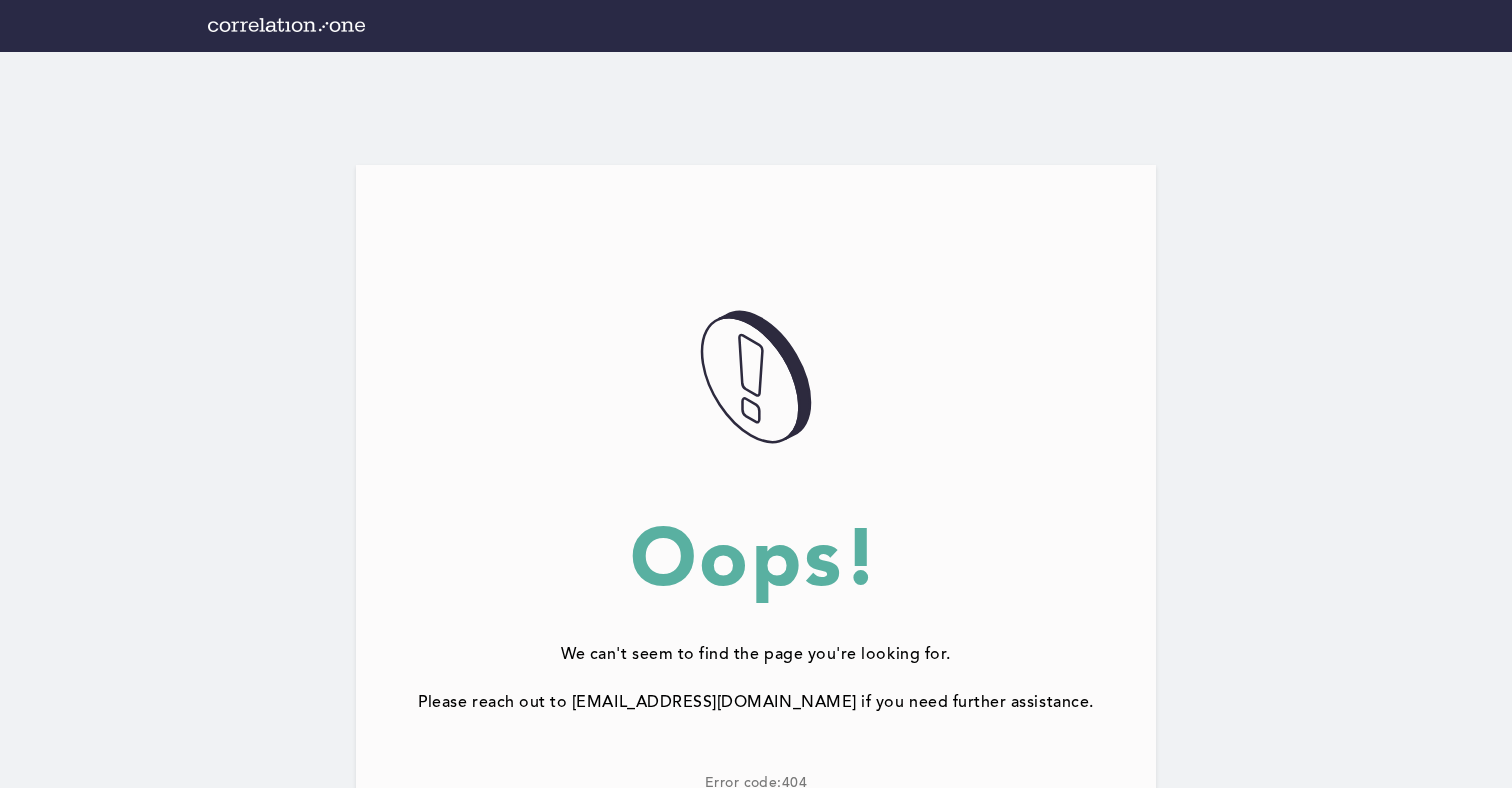 scroll, scrollTop: 0, scrollLeft: 0, axis: both 